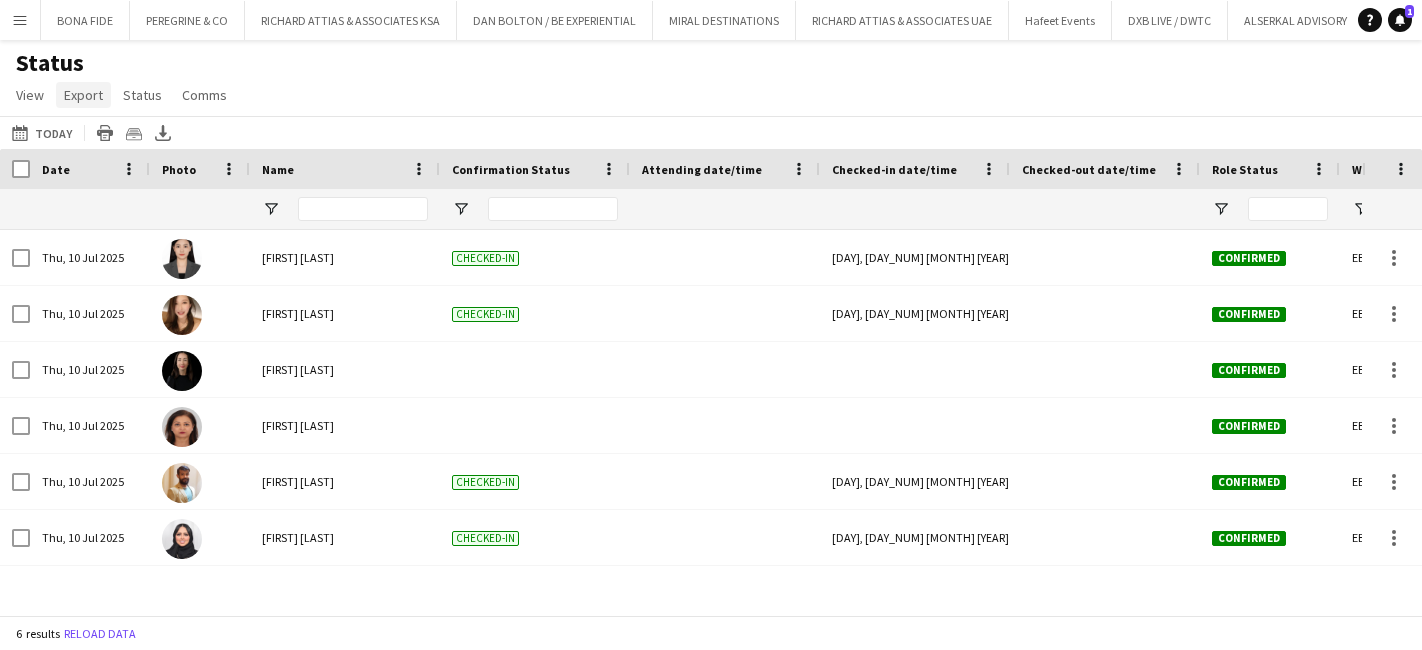 scroll, scrollTop: 0, scrollLeft: 0, axis: both 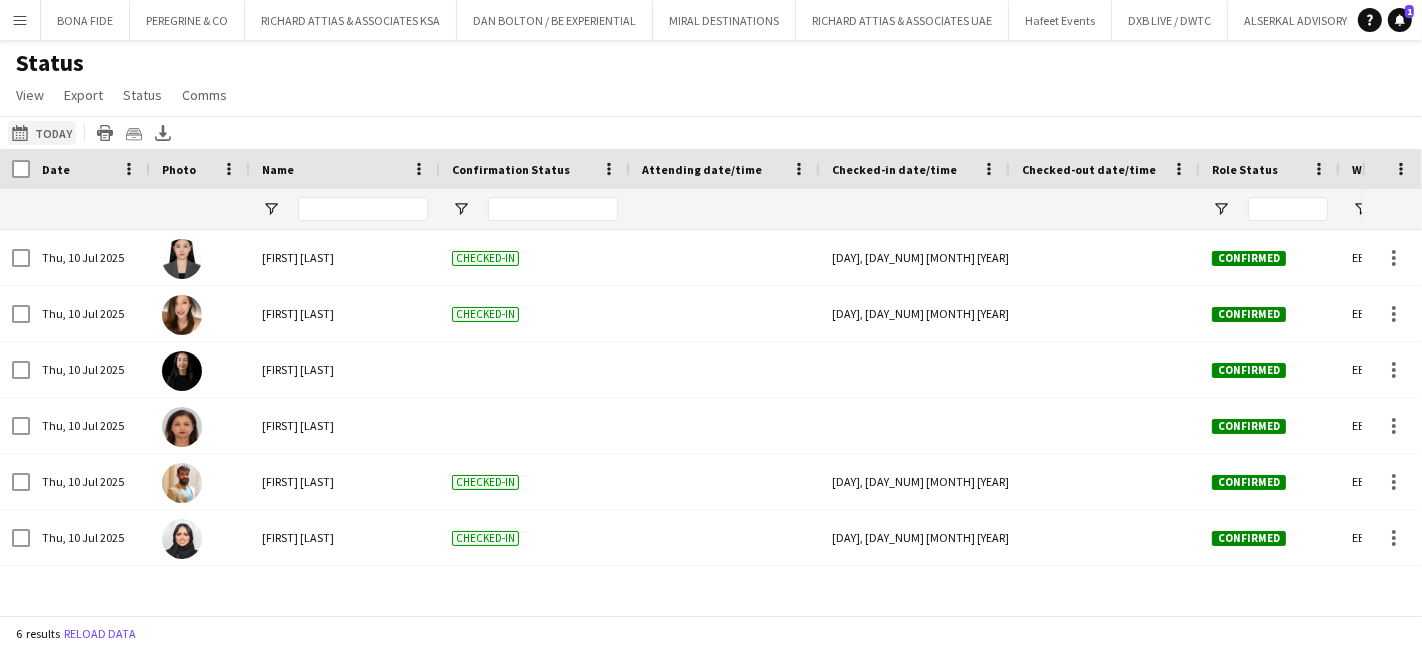 click on "10-07-2025 to 16-07-2025
Today" 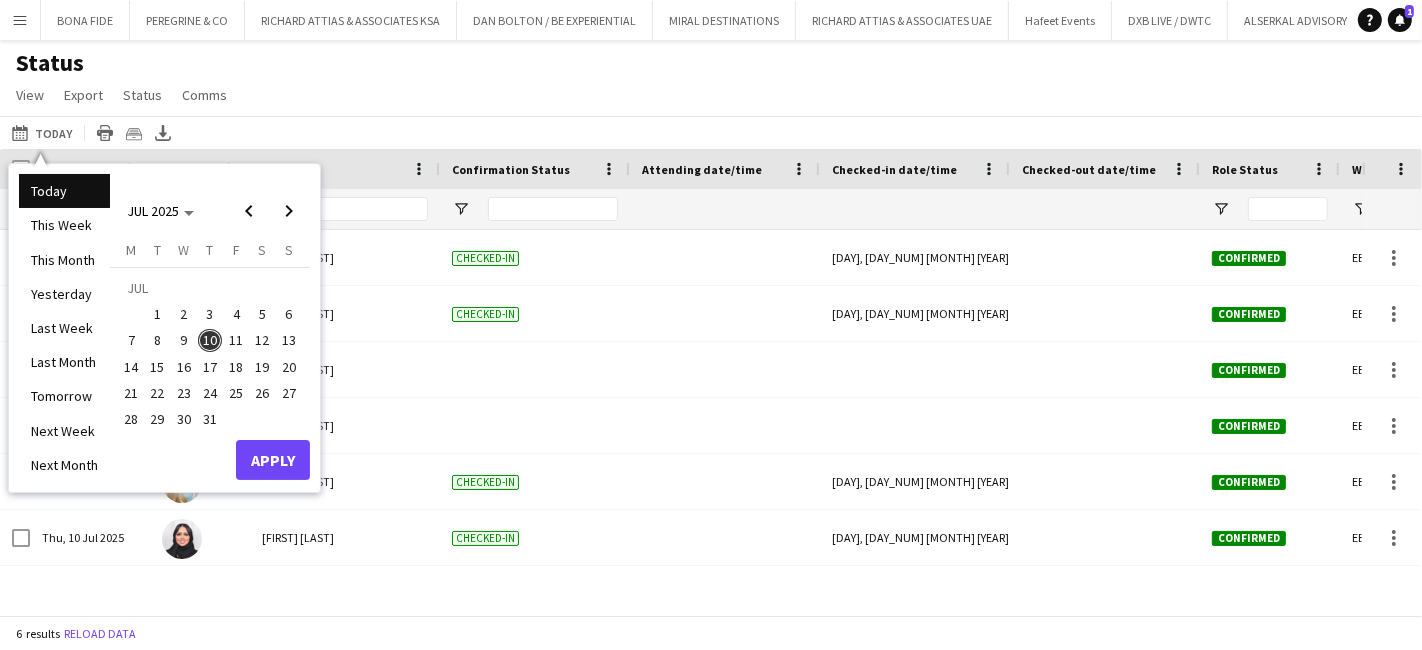 click on "11" at bounding box center (236, 341) 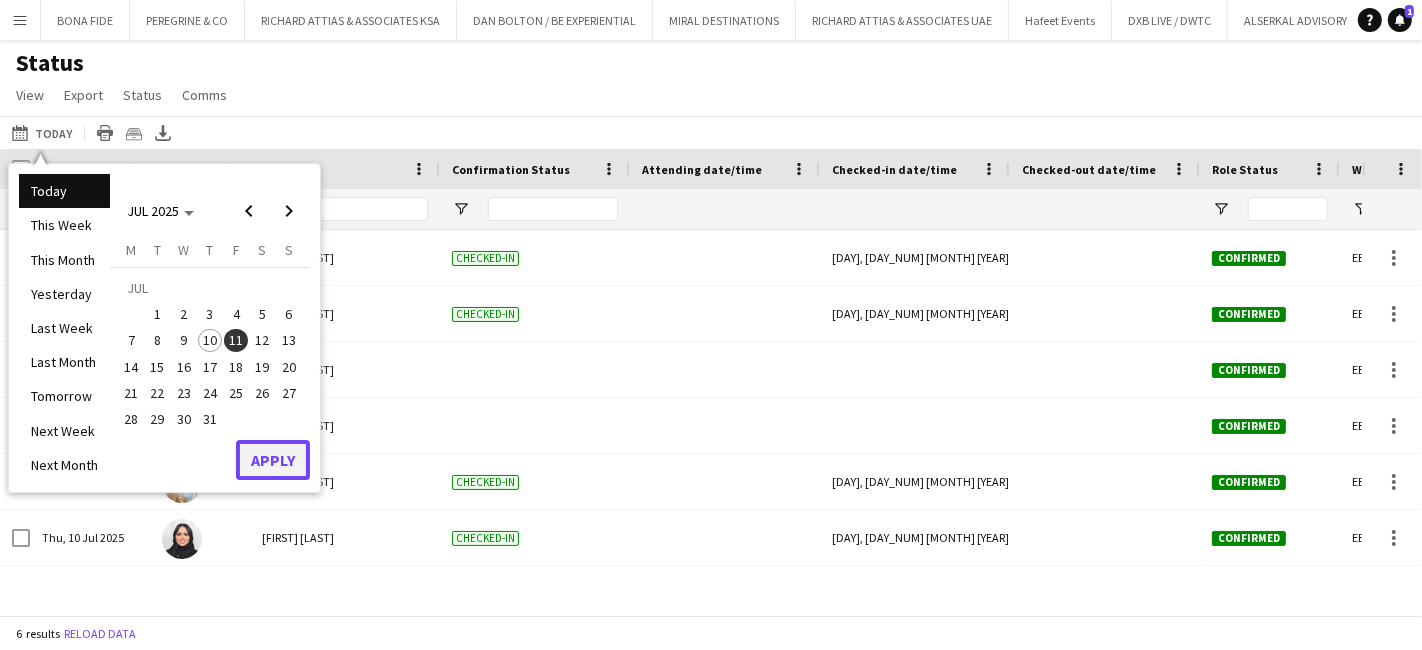 click on "Apply" at bounding box center [273, 460] 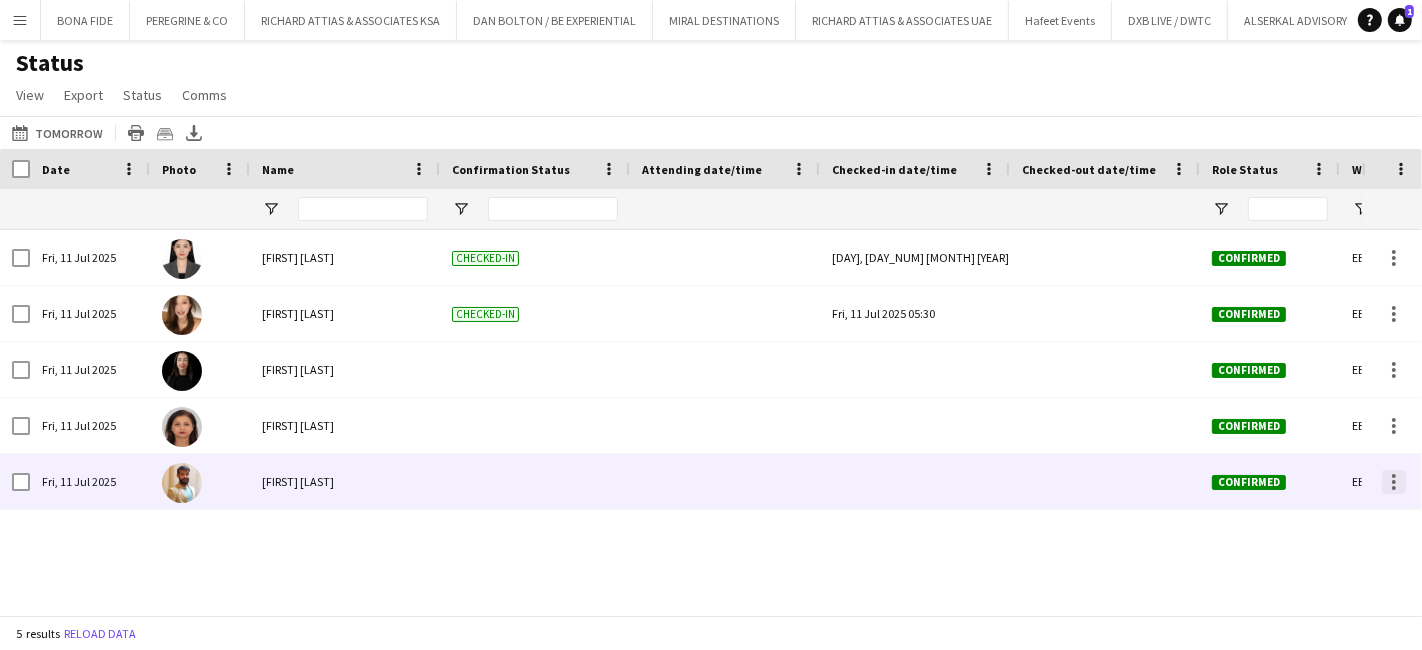 click at bounding box center [1394, 482] 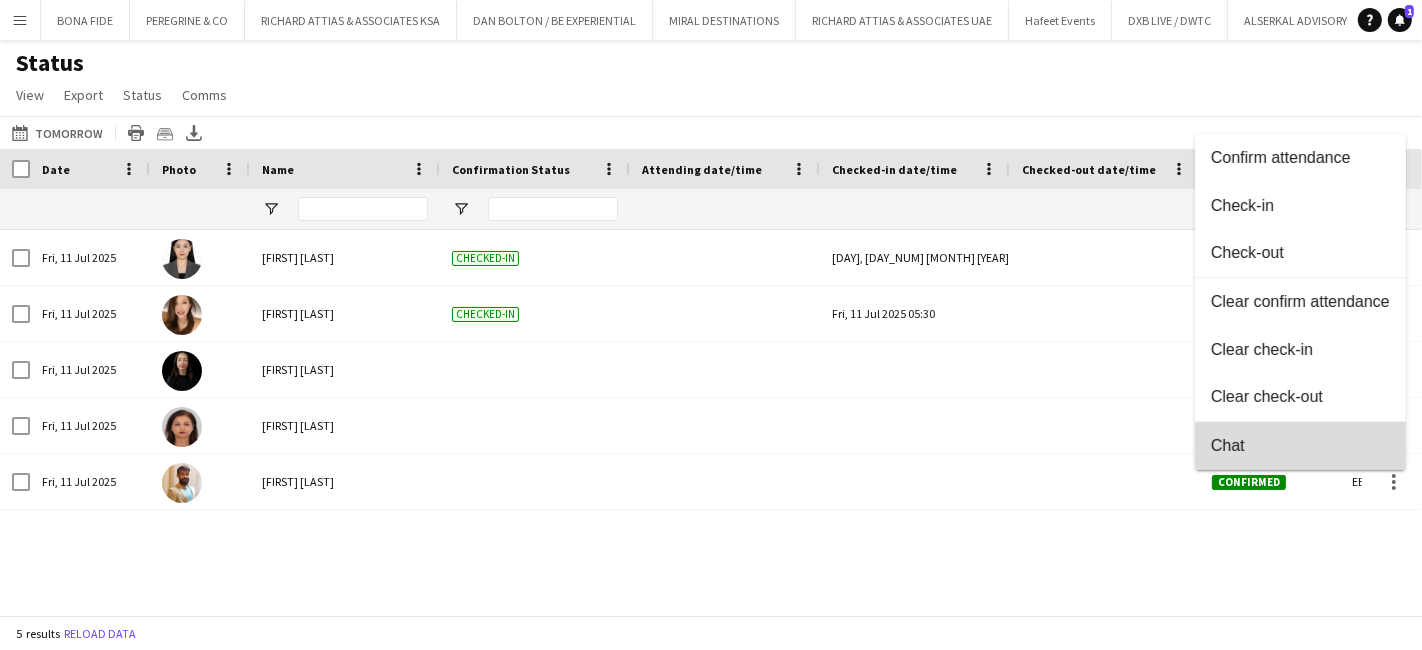 click on "Chat" at bounding box center [1300, 445] 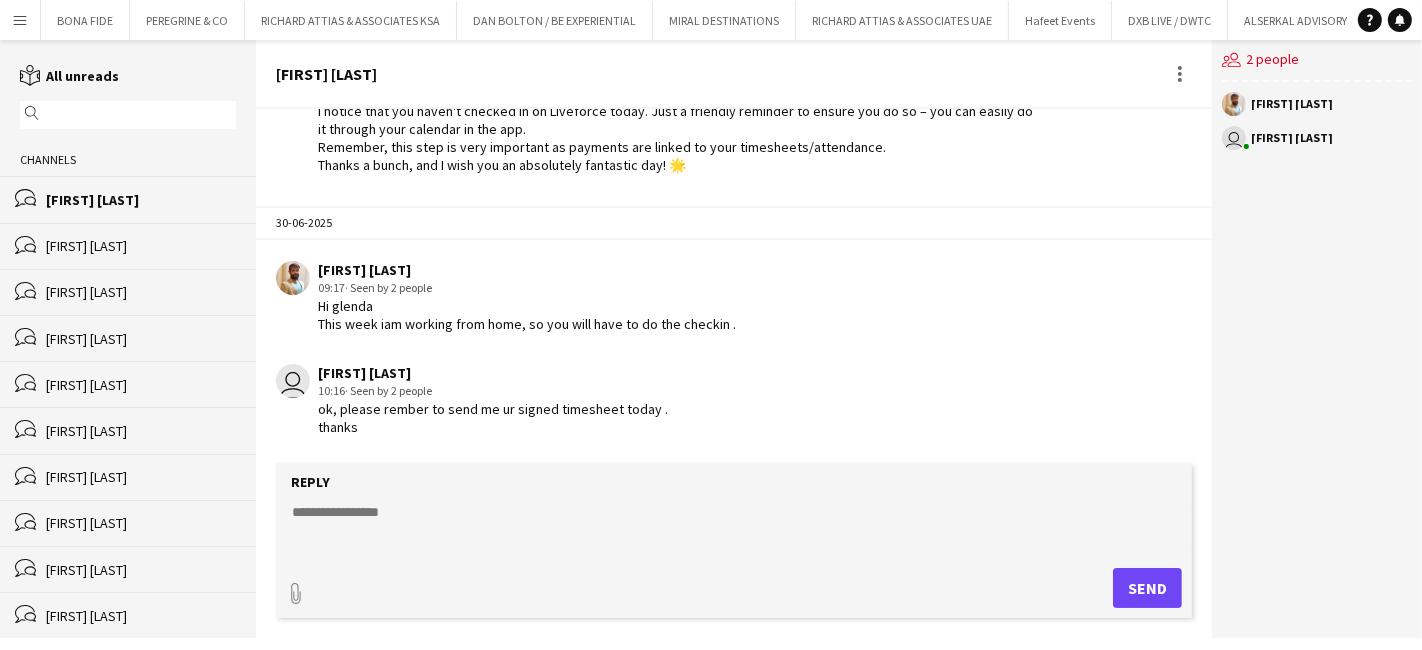 scroll, scrollTop: 3291, scrollLeft: 0, axis: vertical 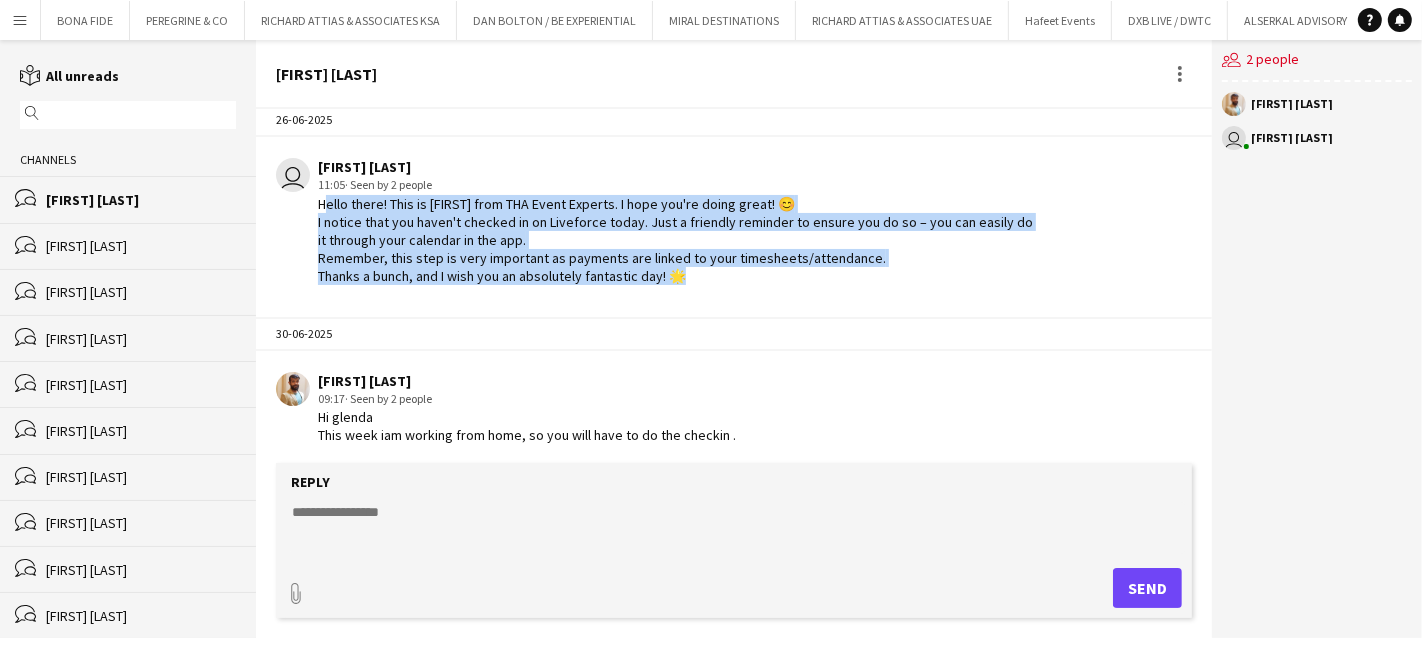 drag, startPoint x: 317, startPoint y: 182, endPoint x: 688, endPoint y: 262, distance: 379.52734 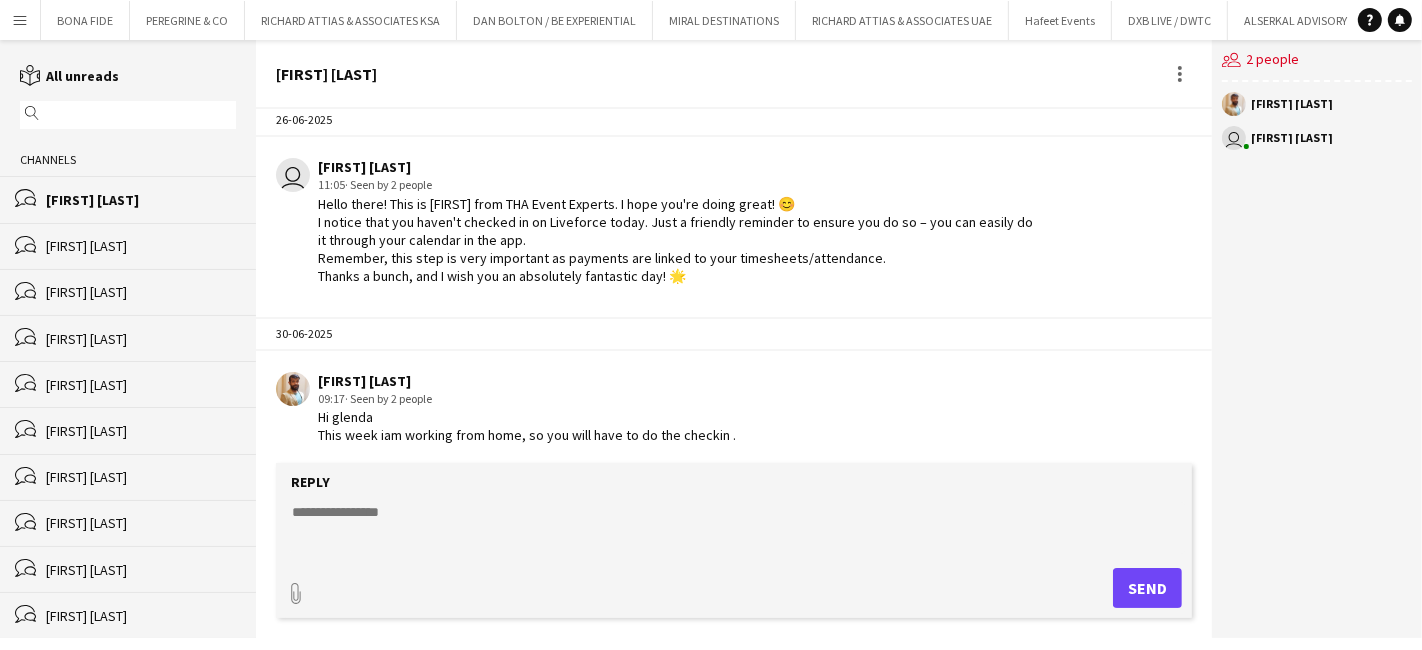 click 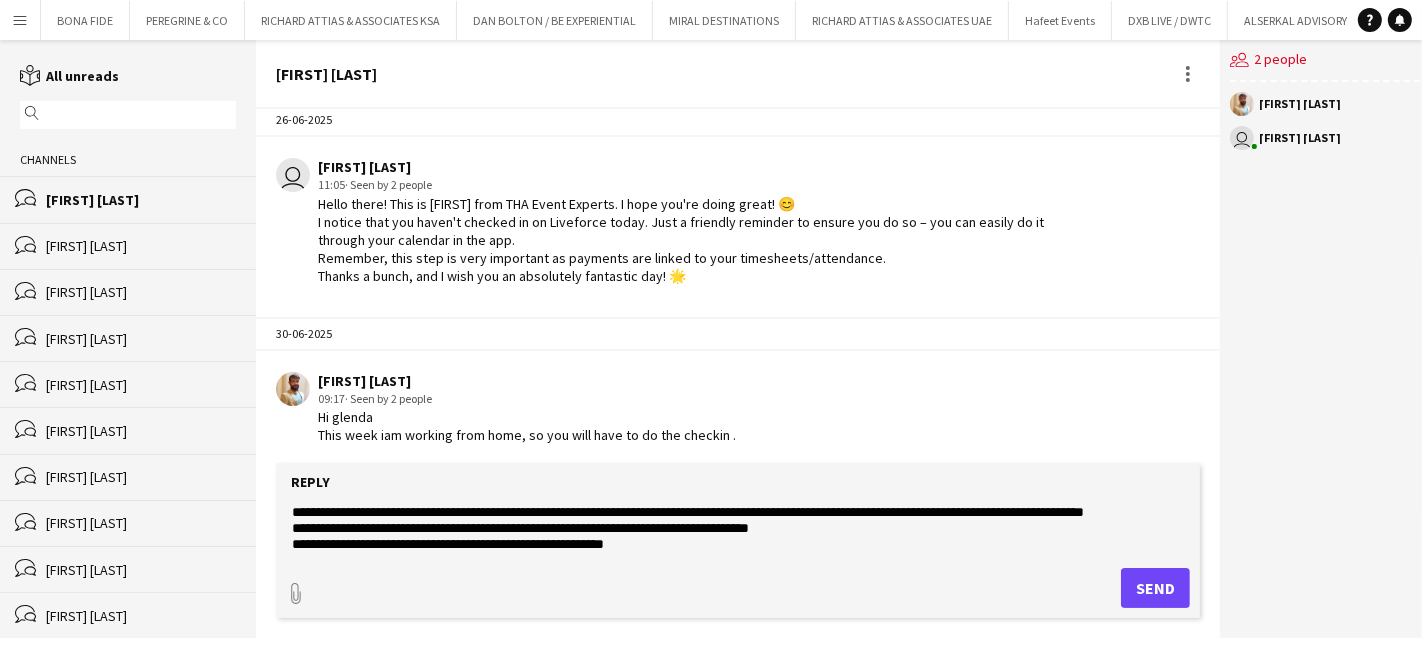 scroll, scrollTop: 0, scrollLeft: 0, axis: both 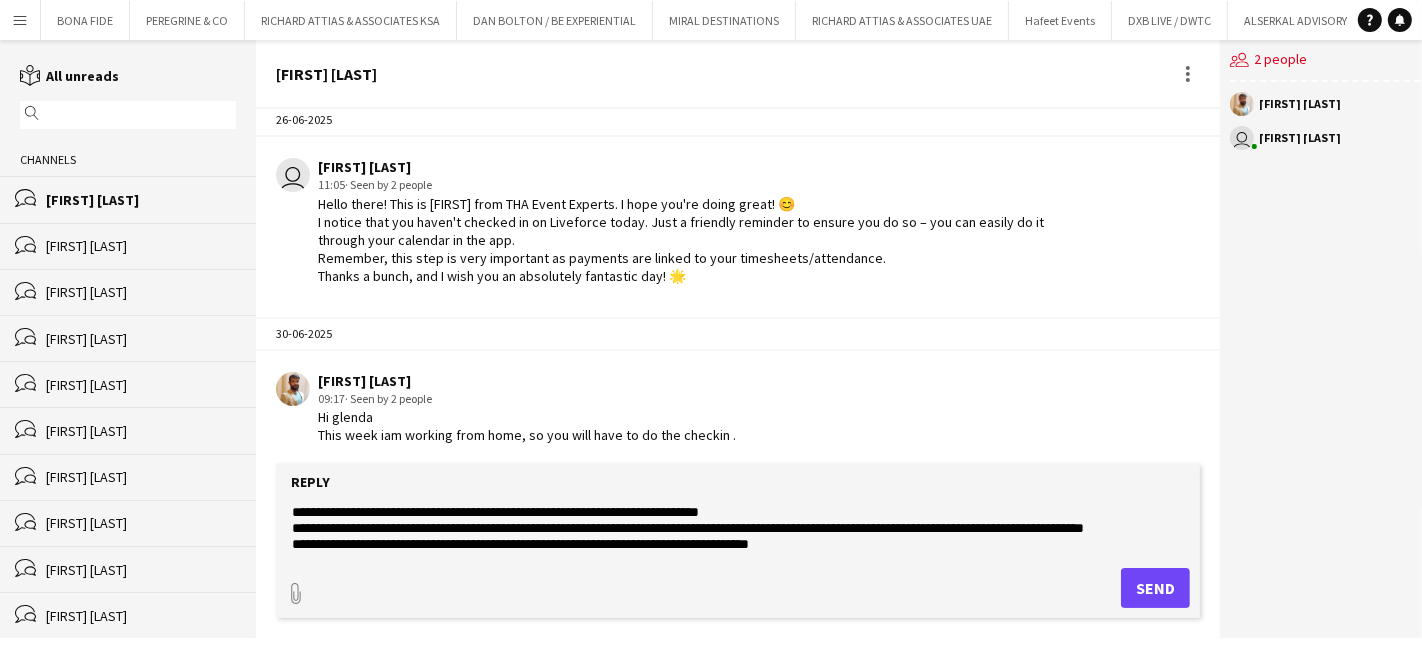 type on "**********" 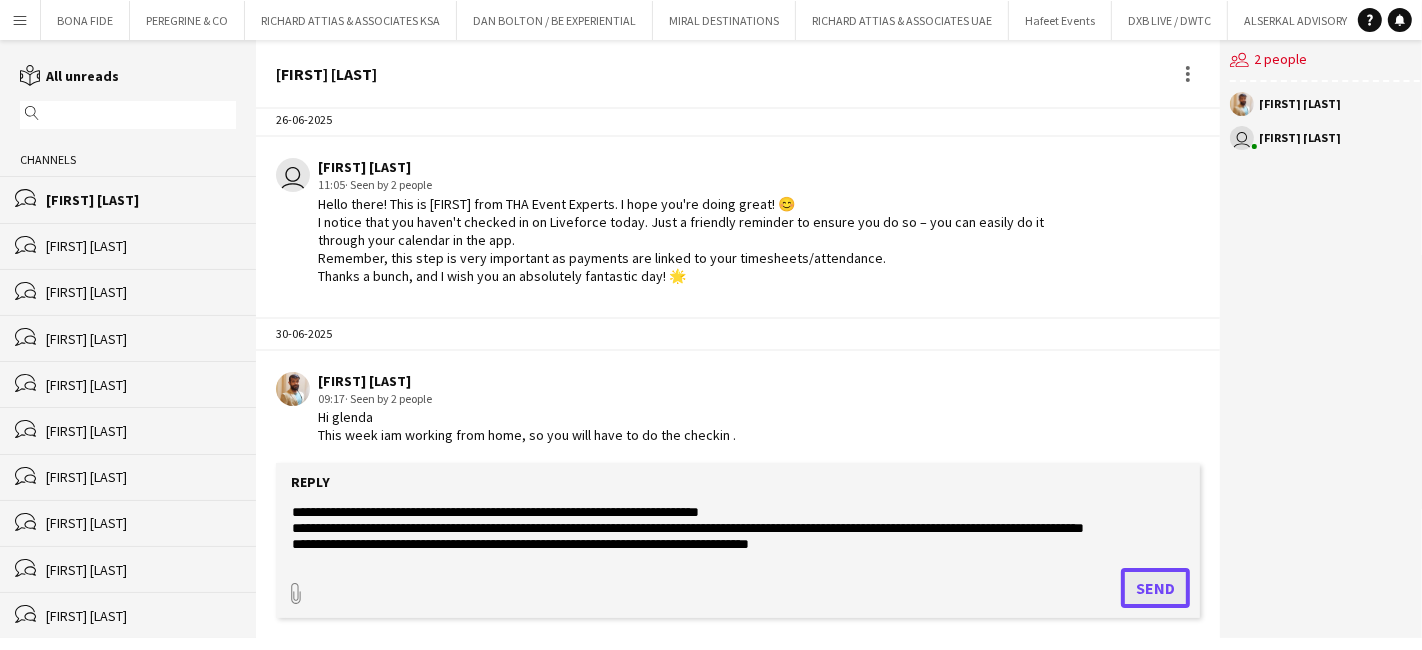 click on "Send" 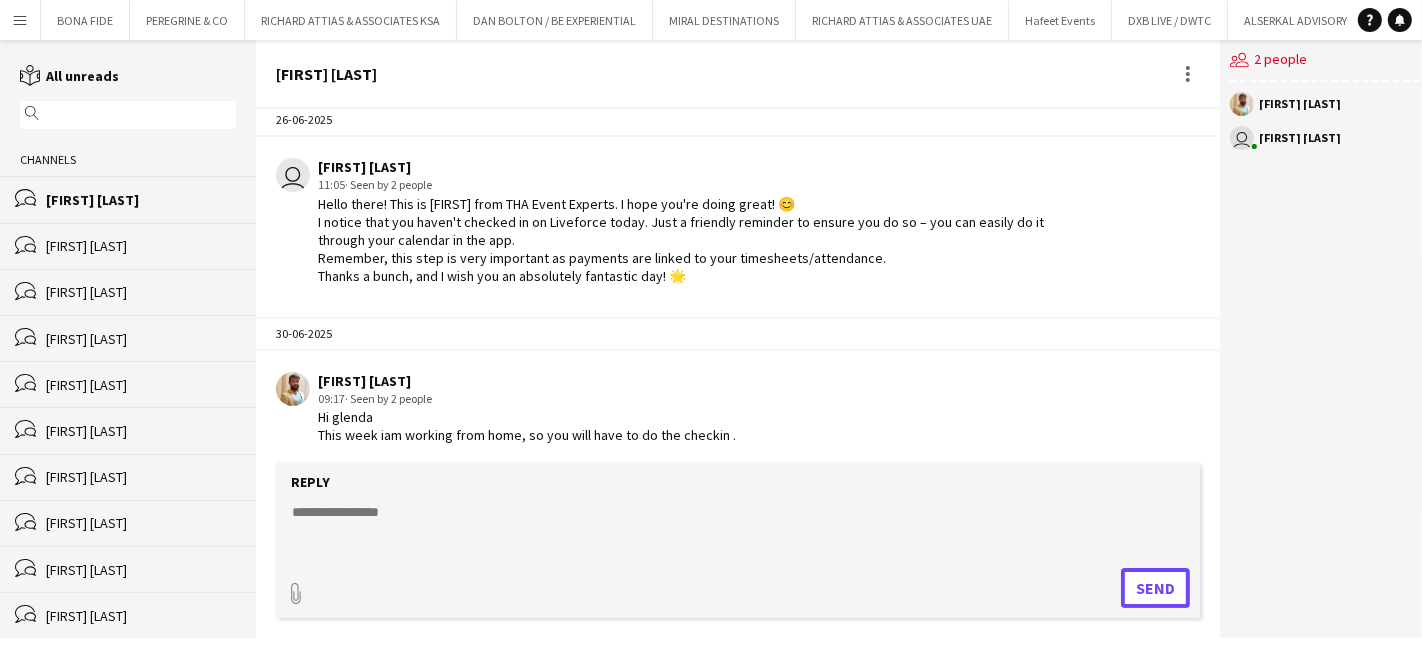 scroll, scrollTop: 3764, scrollLeft: 0, axis: vertical 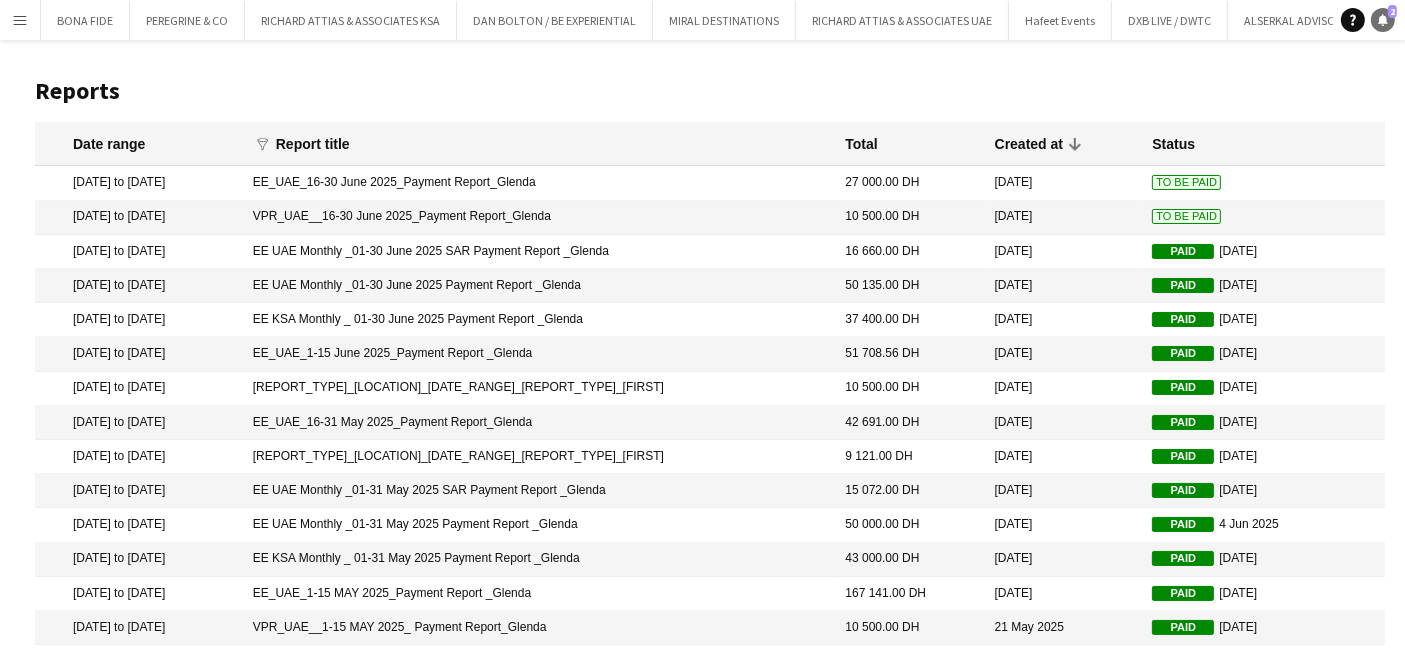 click on "2" at bounding box center (1392, 11) 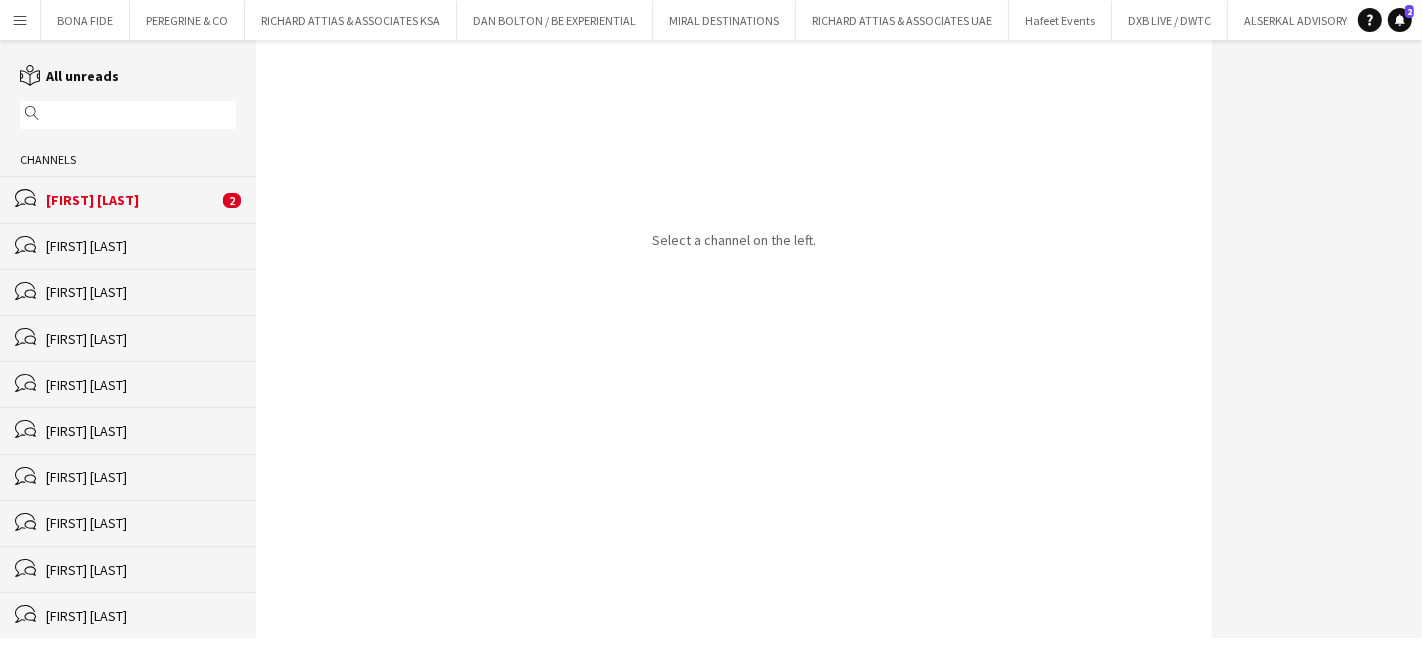 click on "Murtaza Tayeb Ali" 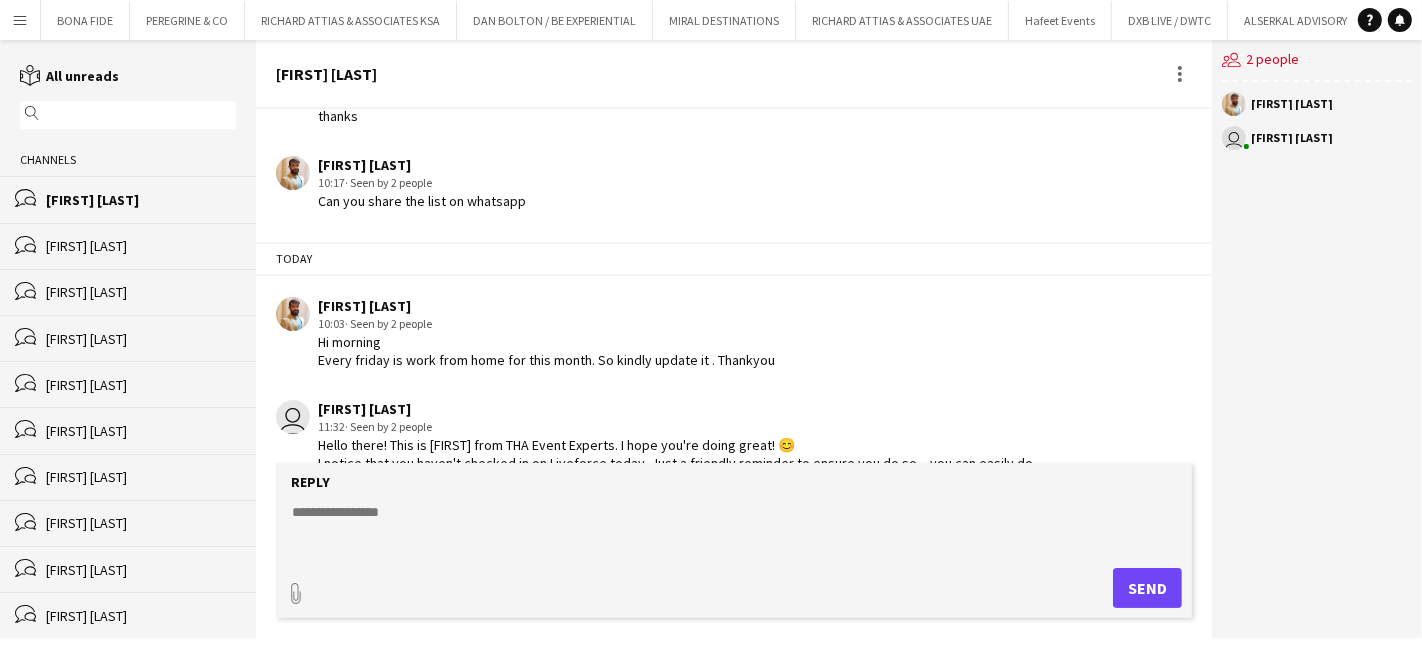 scroll, scrollTop: 3606, scrollLeft: 0, axis: vertical 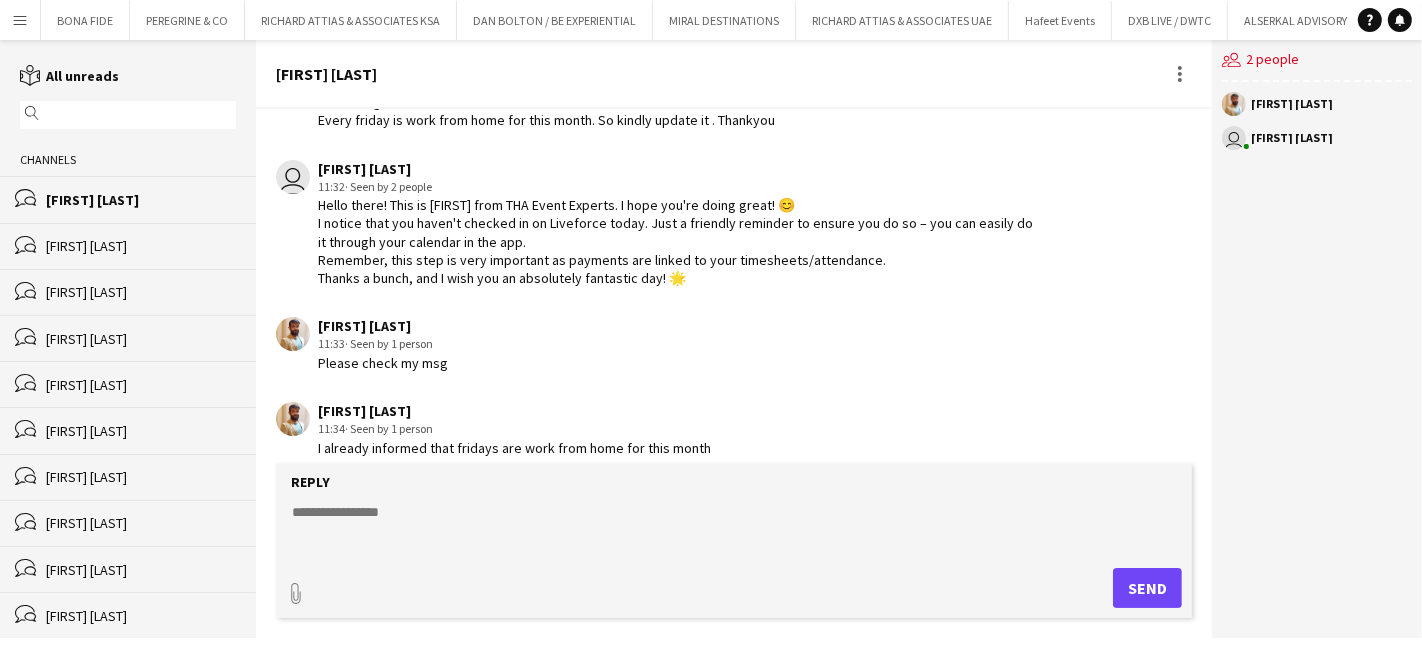 click 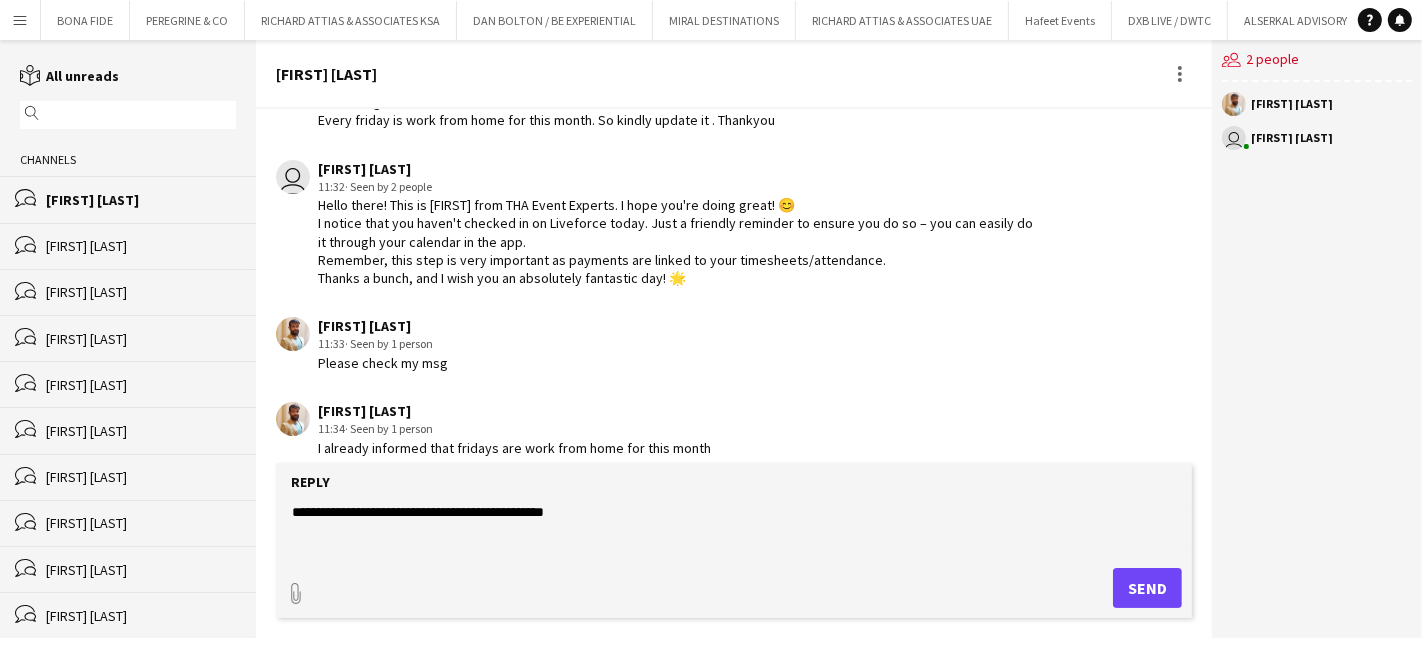 type on "**********" 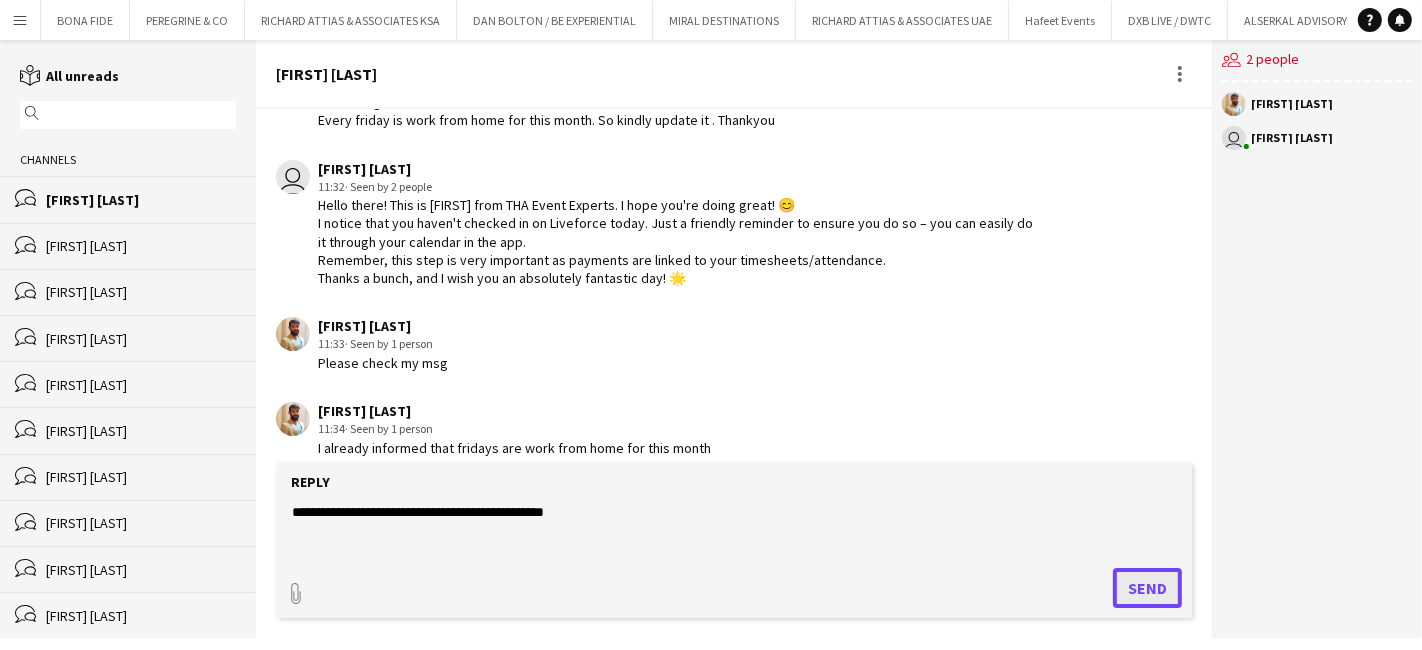 click on "Send" 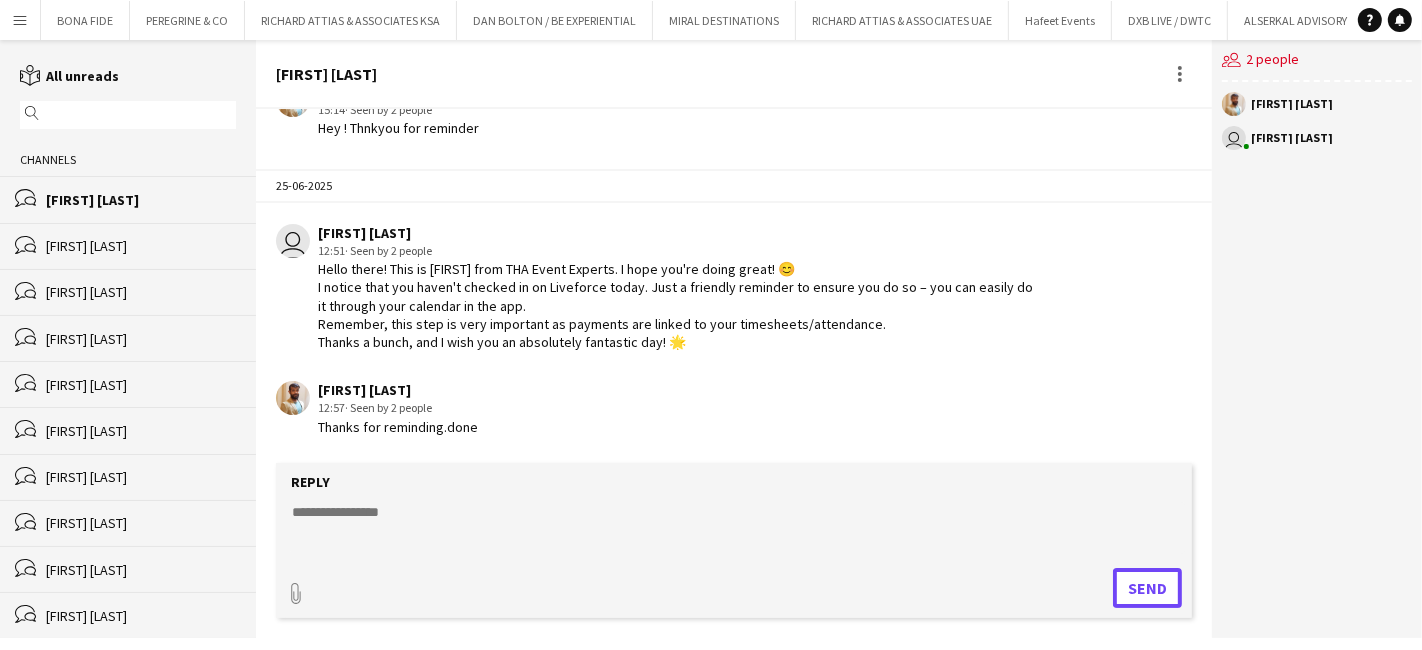 scroll, scrollTop: 3136, scrollLeft: 0, axis: vertical 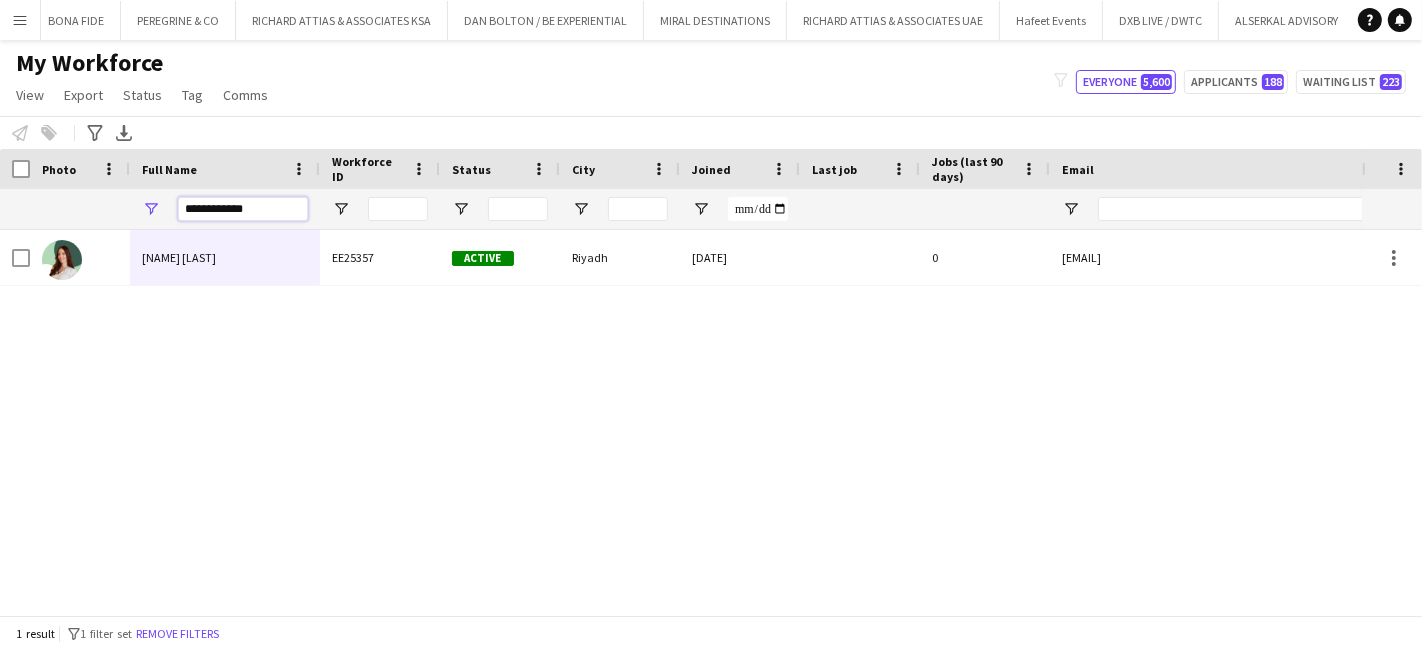 drag, startPoint x: 282, startPoint y: 206, endPoint x: 117, endPoint y: 206, distance: 165 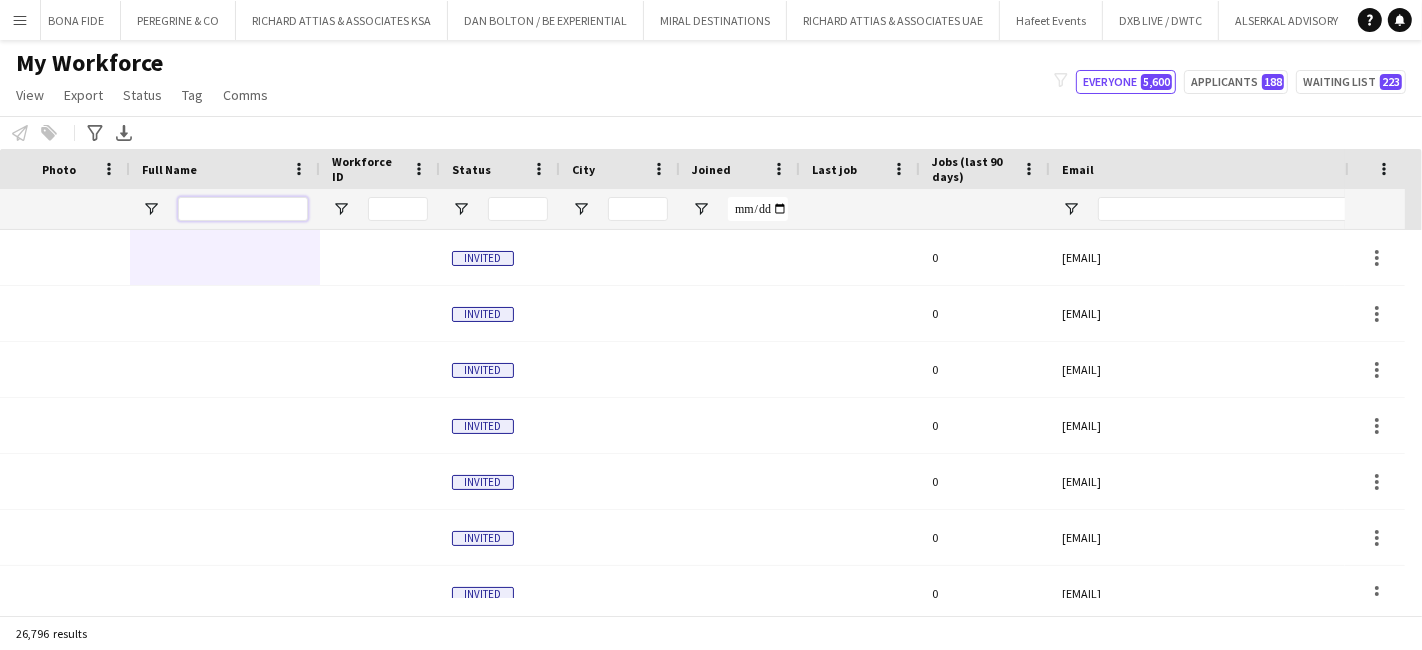 scroll, scrollTop: 0, scrollLeft: 249, axis: horizontal 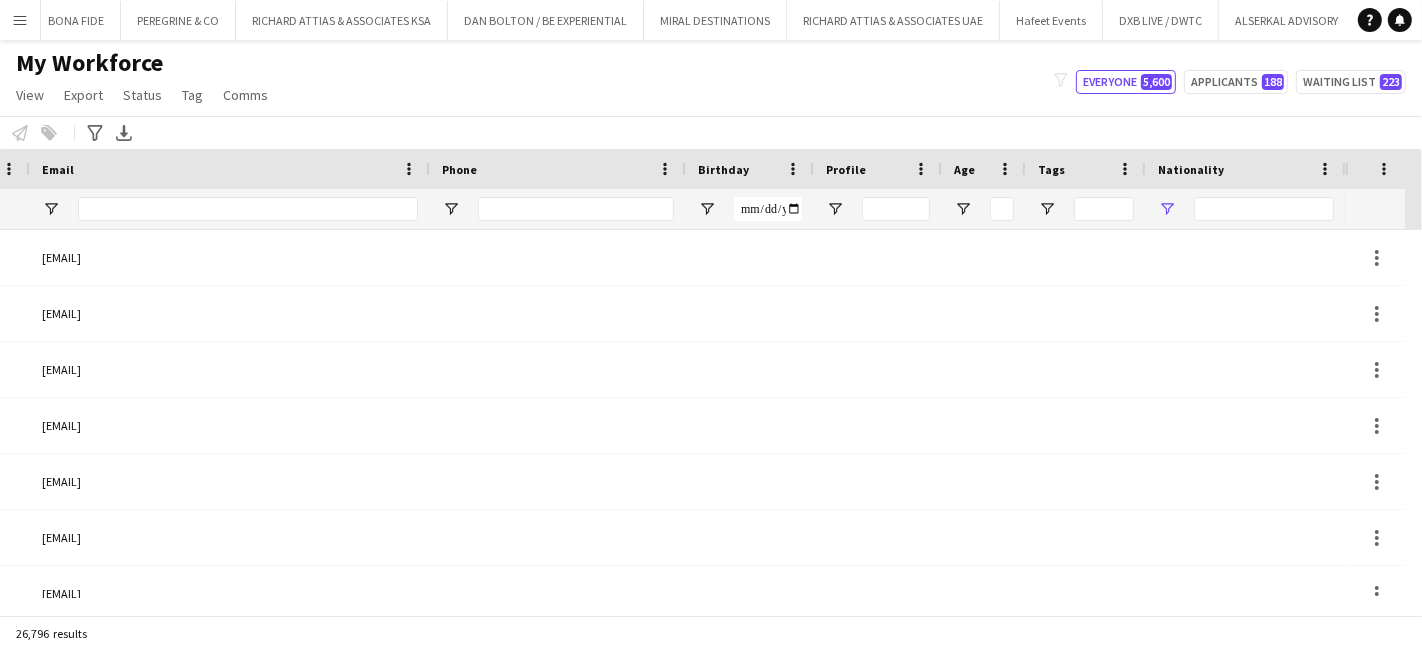 type 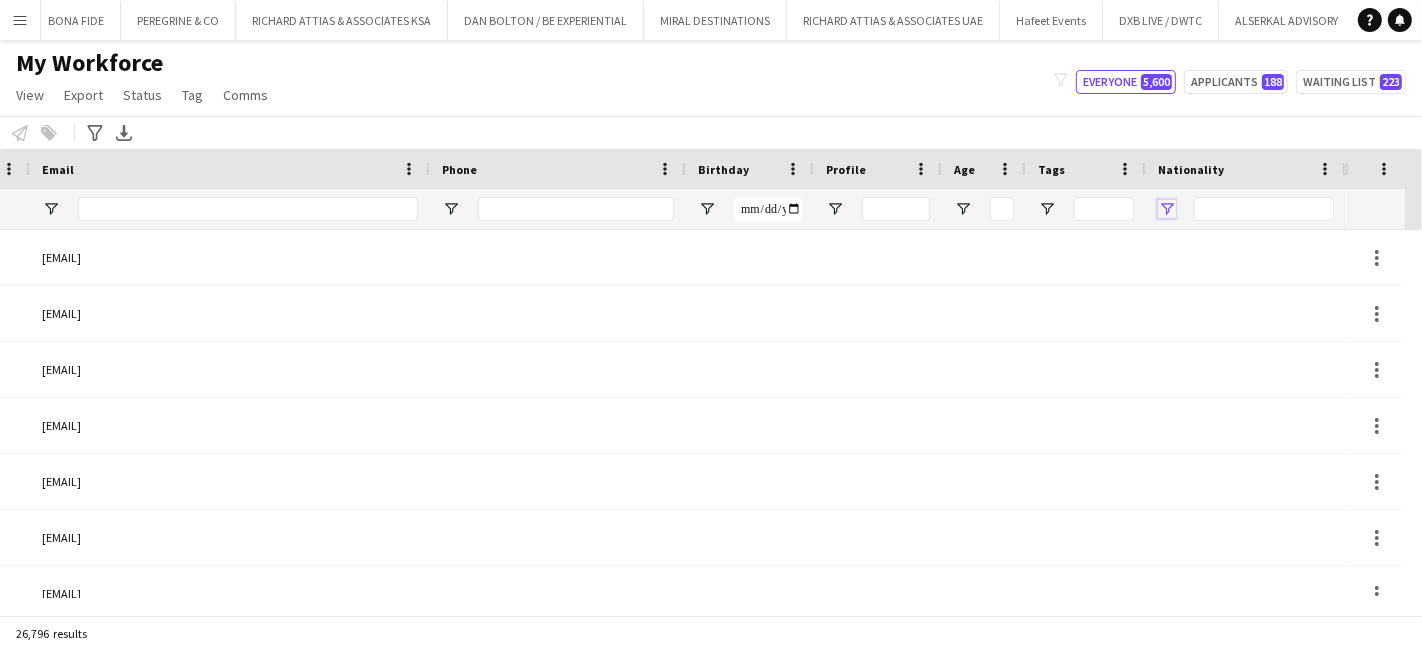 click at bounding box center [1167, 209] 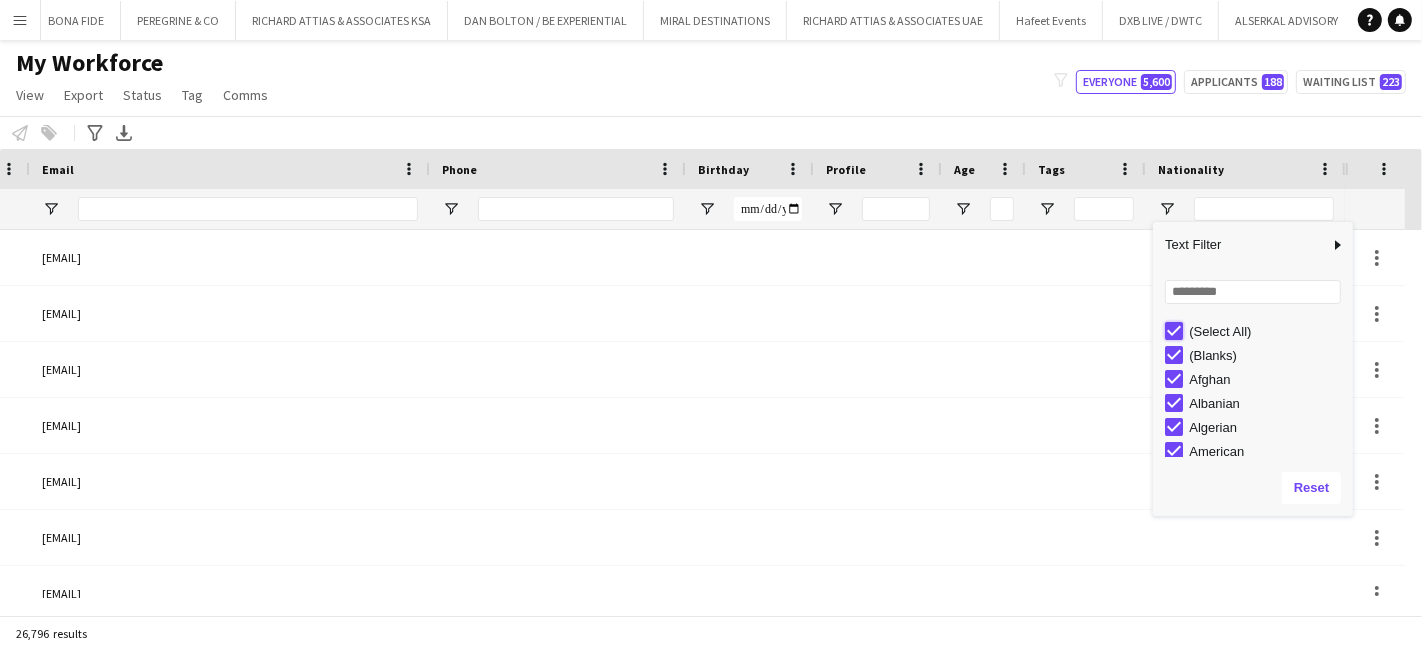 type on "***" 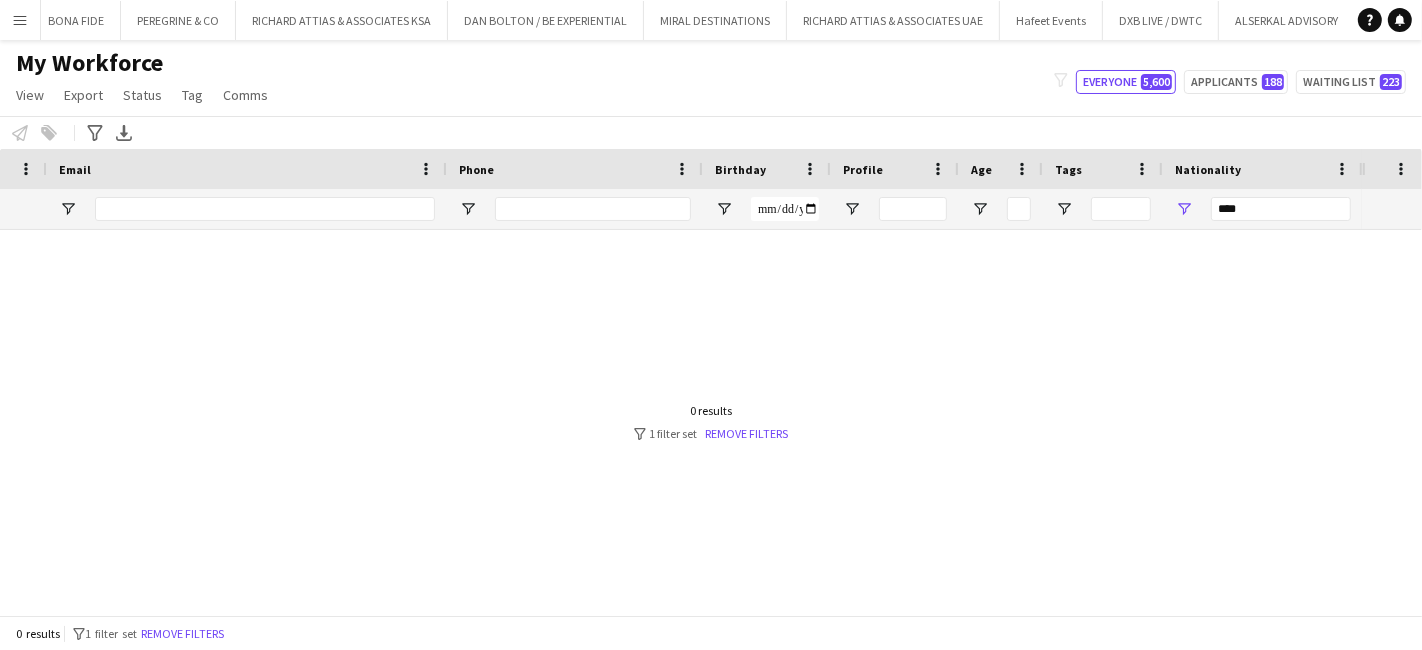 click at bounding box center (711, 414) 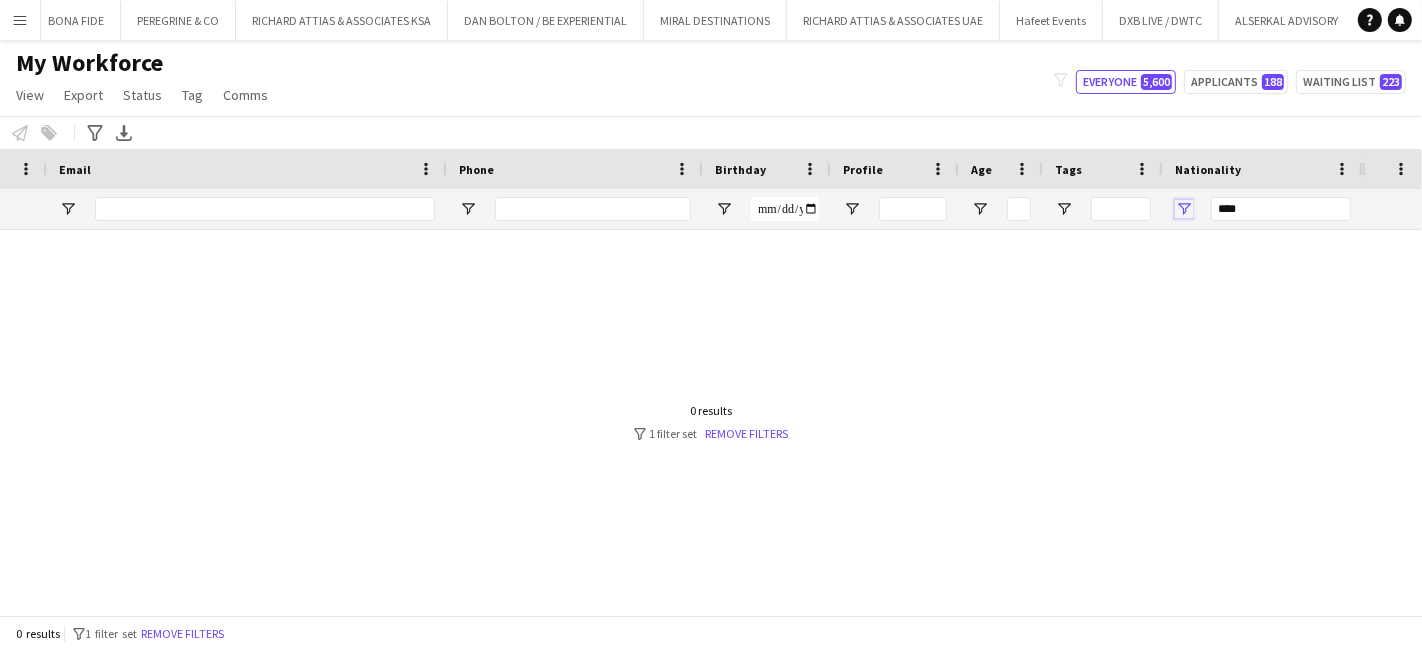 click at bounding box center [1184, 209] 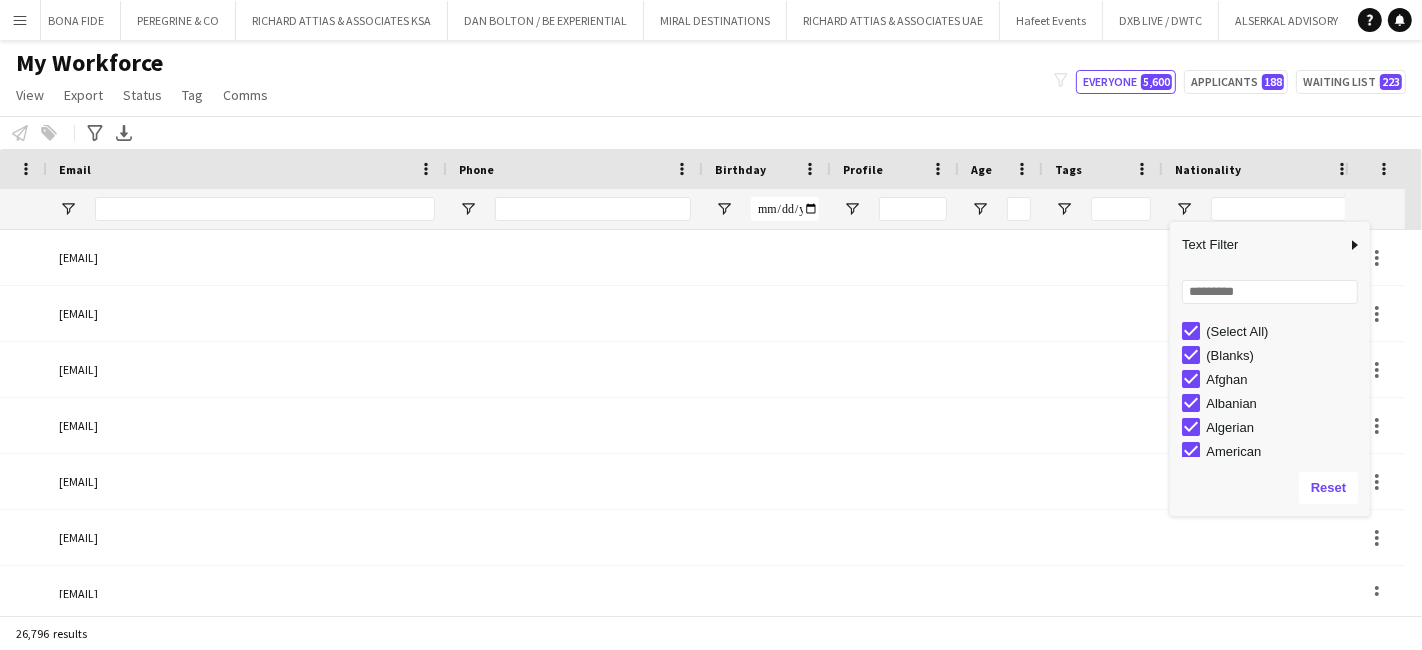 click on "My Workforce   View   Views  Default view Julie New view Update view Delete view Edit name Customise view Customise filters Reset Filters Reset View Reset All  Export  New starters report Export as XLSX Export as PDF  Status  Edit  Tag  New tag  Edit tag  ADMIN, Financial & HR (278) Arabic Speaker (1241) AV & Technical (297) Conferences, Ceremonies & Exhibitions (2159) Consultants (29) Coordinator (749) Creative Design & Content (435) Director (164) Done By Ahmed (707) Done By Eagal (0) Done by Enas (16) Done by Maya (7) Done by Mustafa (12) Done by Nickola (708) Done by Queenie (819) Done by Sana (872) Done by Steve (3) Done By Vanessa (1) Done by Zoya (76) Film Production (101) Health & Safety (230) Hospitality & Guest Relations (454) Live Shows & Festivals (1575) Manager (1287) Marketing (294) Mega Project (1554) Operations (2001) Payroll Only (53) Production (555) Project Planning & Management (604) Protocol (205) Sales & Business Development (148) Showcaller (133) Site Infrastructure (156) Sports (1322)" 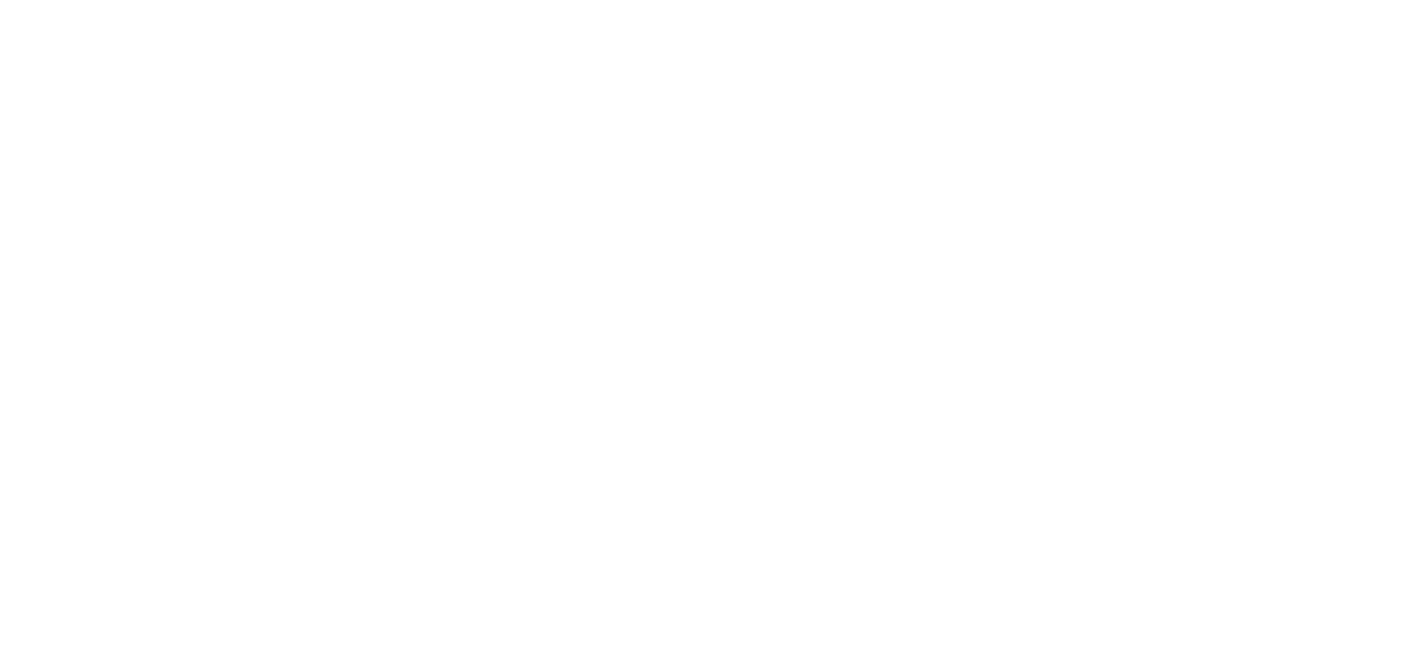 scroll, scrollTop: 0, scrollLeft: 0, axis: both 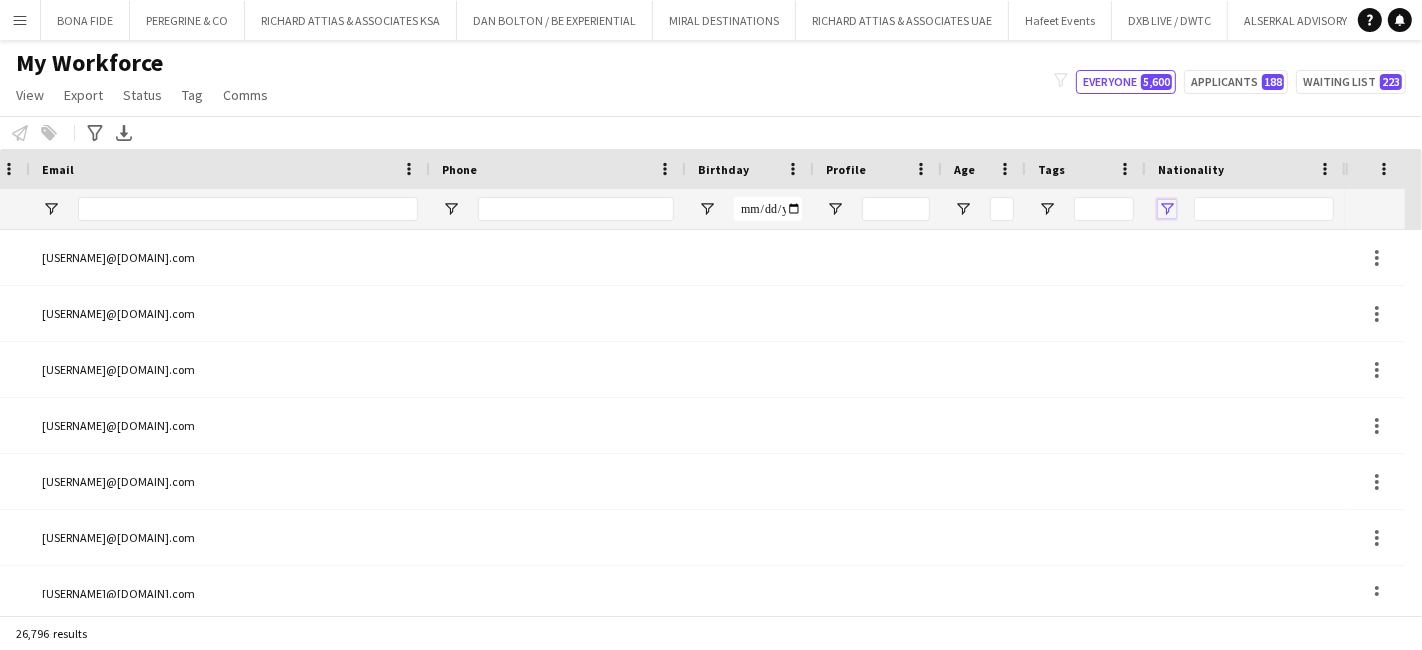 click at bounding box center (1167, 209) 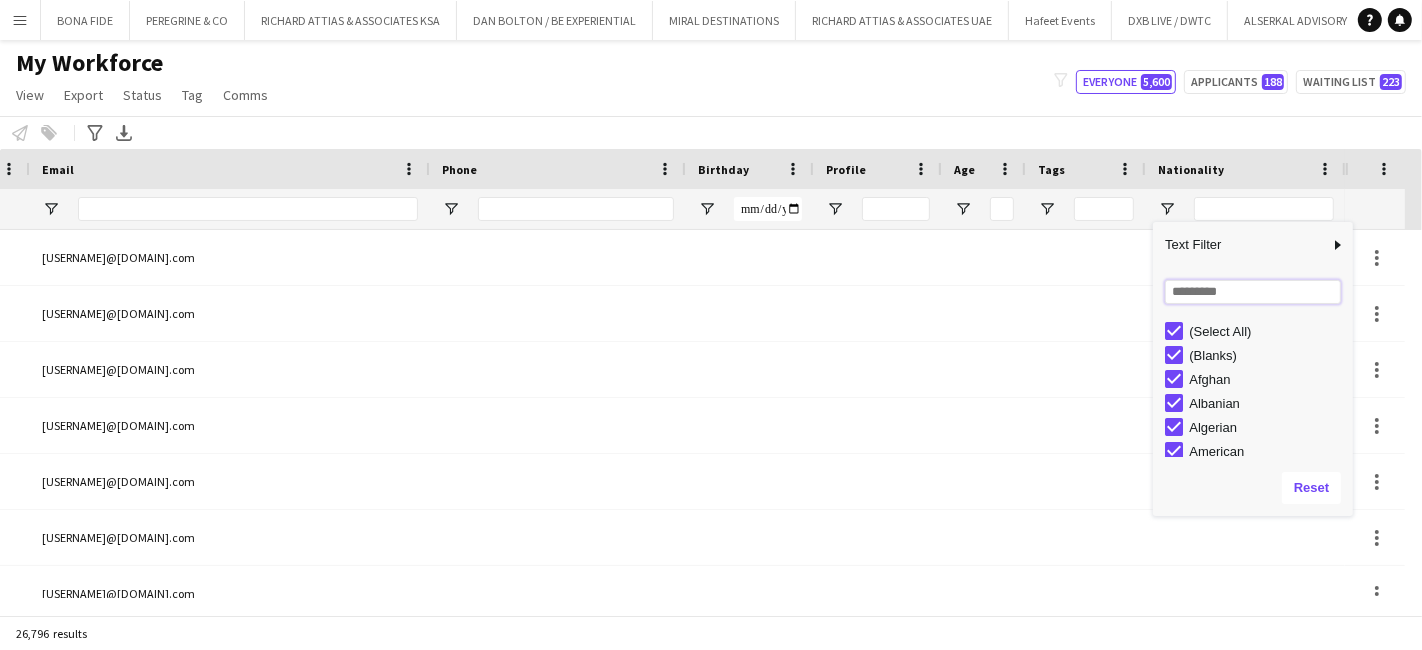 click at bounding box center (1253, 292) 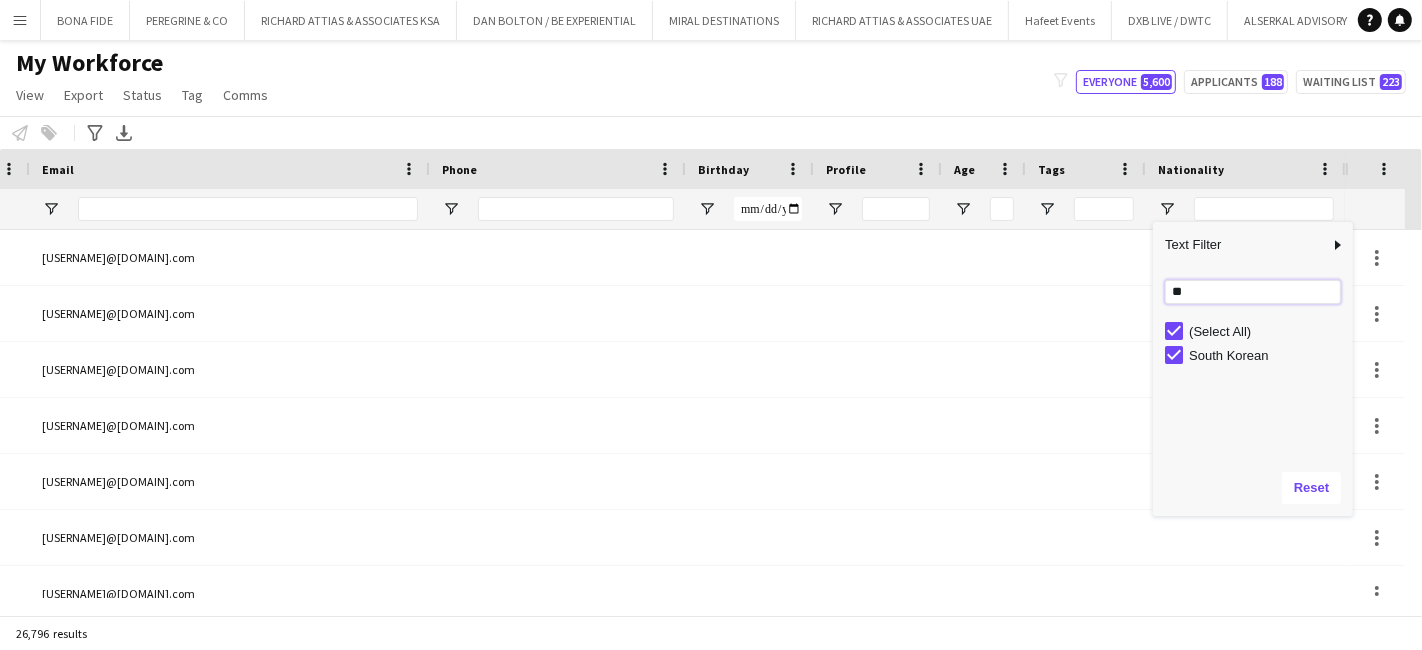 type on "**" 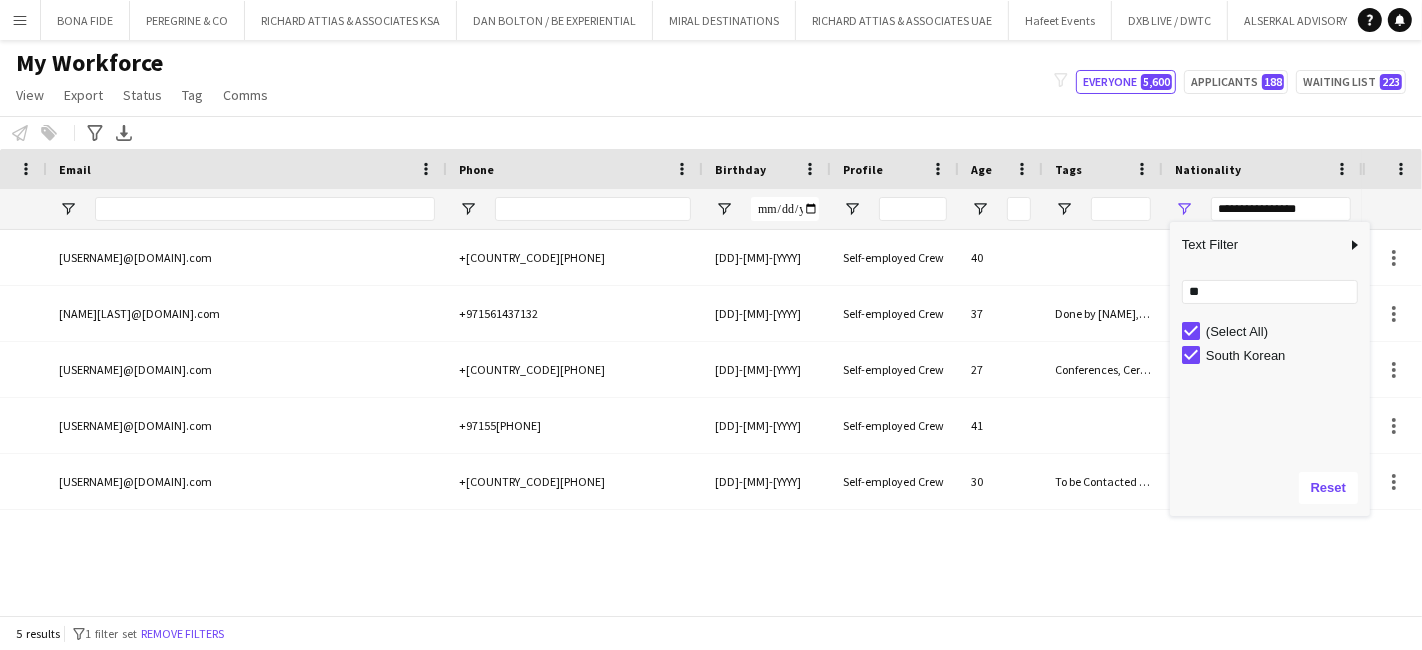 click on "0 [USERNAME]@[DOMAIN].com +[COUNTRY_CODE][PHONE] [DD]-[MM]-[YYYY] Self-employed Crew [AGE] South Korean 0 [USERNAME]@[DOMAIN].com +[COUNTRY_CODE][PHONE] [DD]-[MM]-[YYYY] Self-employed Crew [AGE] Done by [NAME], Live Shows & Festivals, Showcaller, Stage Manager, TOP Talent South Korean 0 [USERNAME]@[DOMAIN].com +[COUNTRY_CODE][PHONE] [DD]-[MM]-[YYYY] Self-employed Crew [AGE] Conferences, Ceremonies & Exhibitions, Done by [NAME], Operations South Korean 0 [USERNAME]@[DOMAIN].com +[COUNTRY_CODE][PHONE] [DD]-[MM]-[YYYY] Self-employed Crew [AGE] South Korean 0 [USERNAME]@[DOMAIN].com +[COUNTRY_CODE][PHONE] [DD]-[MM]-[YYYY] Self-employed Crew [AGE] To be Contacted by [NAME] South Korean" at bounding box center (681, 414) 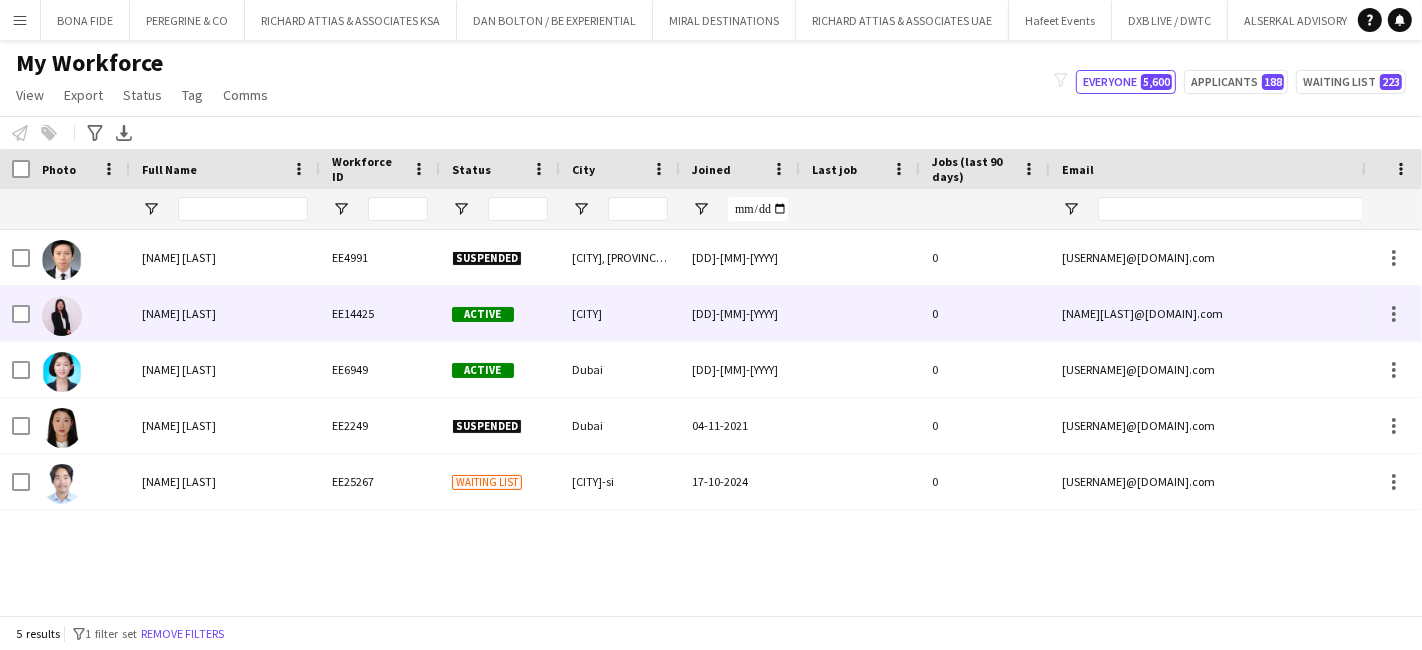 click on "Hanna Lee" at bounding box center (225, 313) 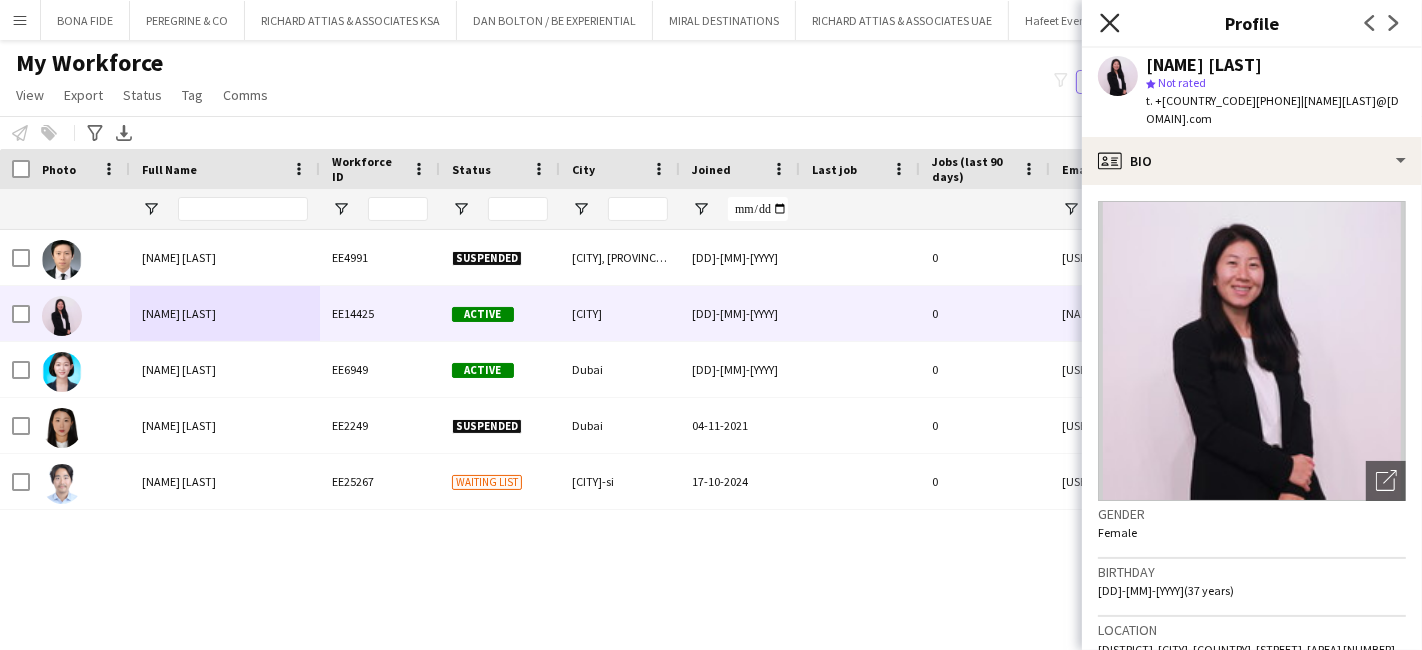 click on "Close pop-in" 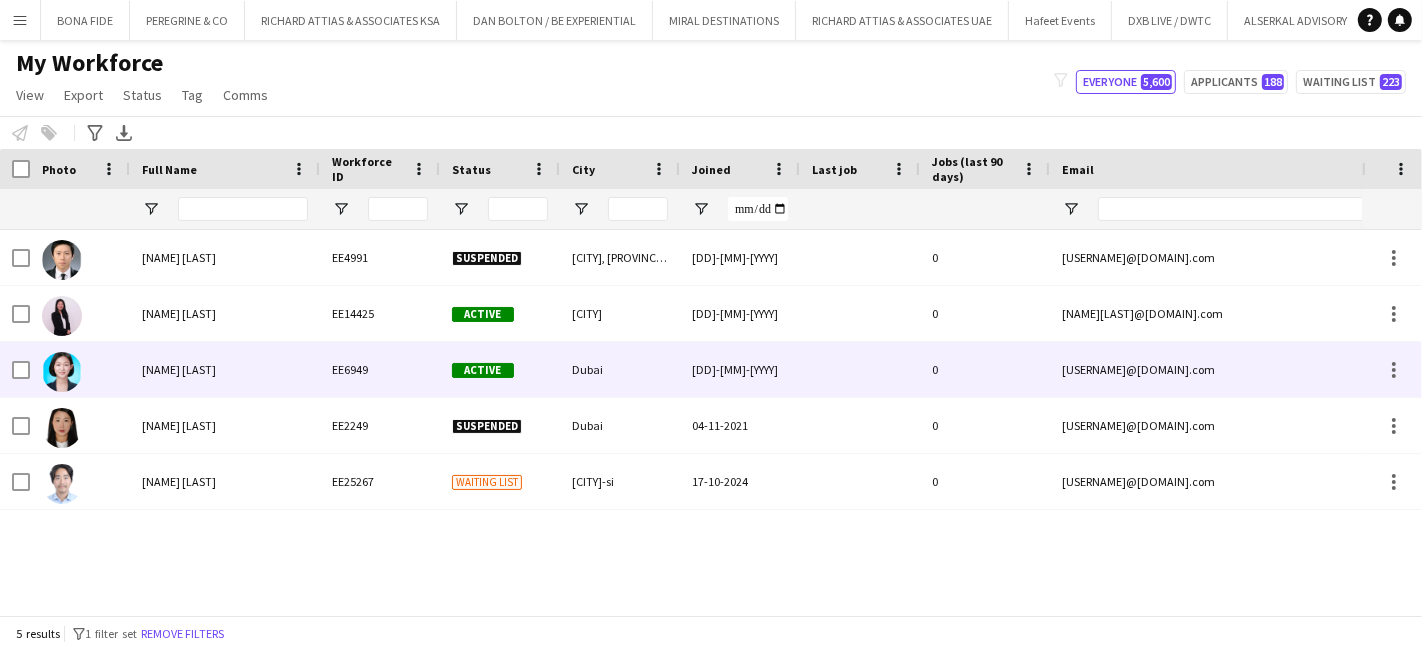 click on "Hyojin Lee" at bounding box center [225, 369] 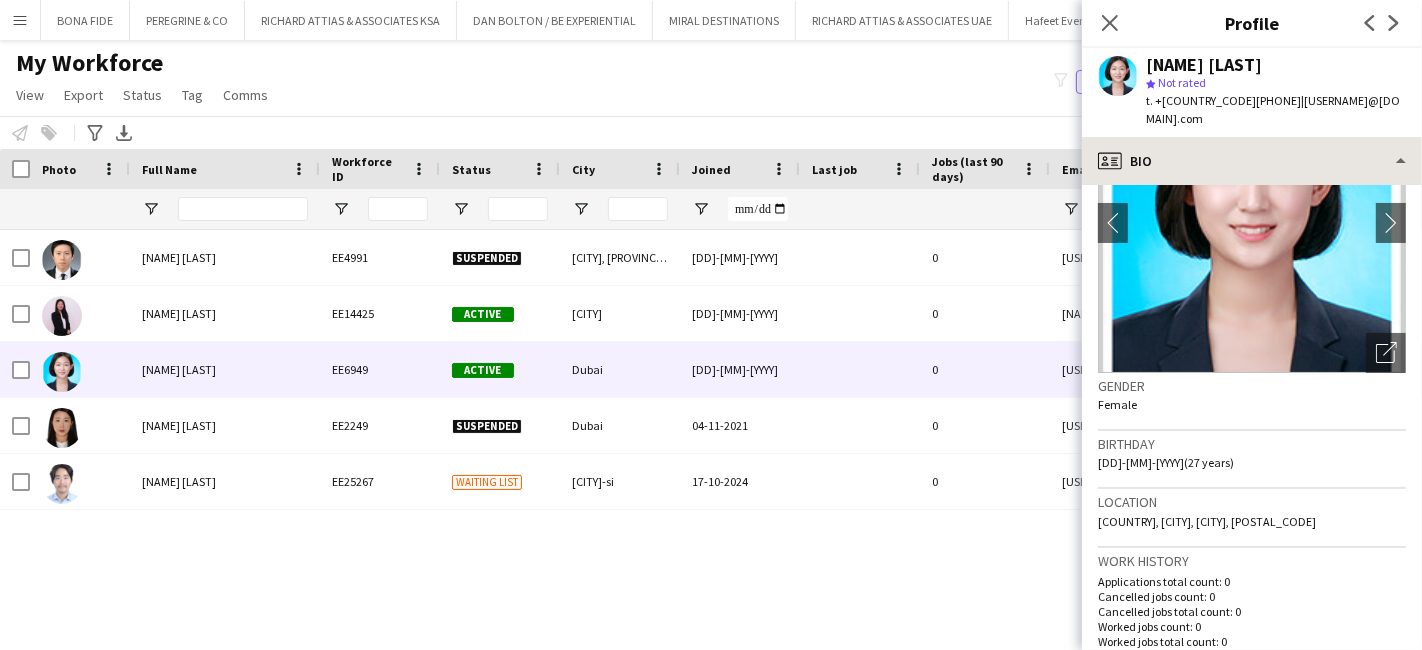 scroll, scrollTop: 111, scrollLeft: 0, axis: vertical 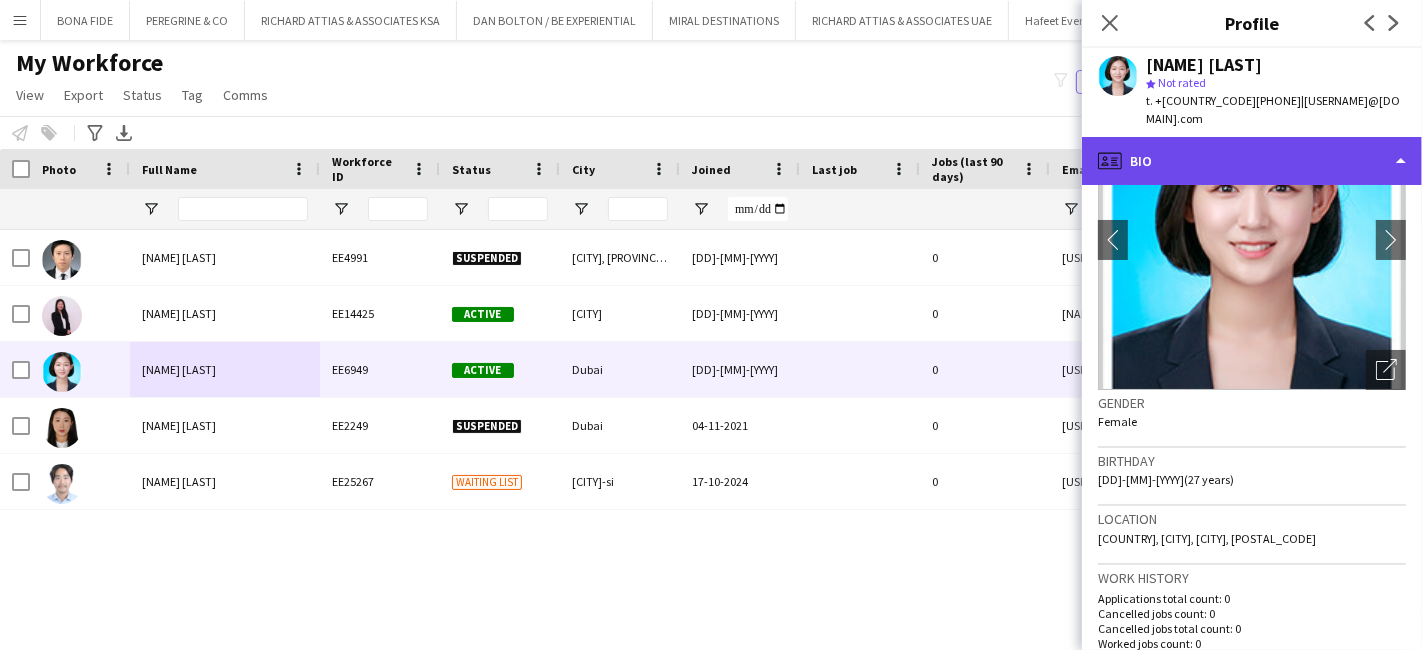click on "profile
Bio" 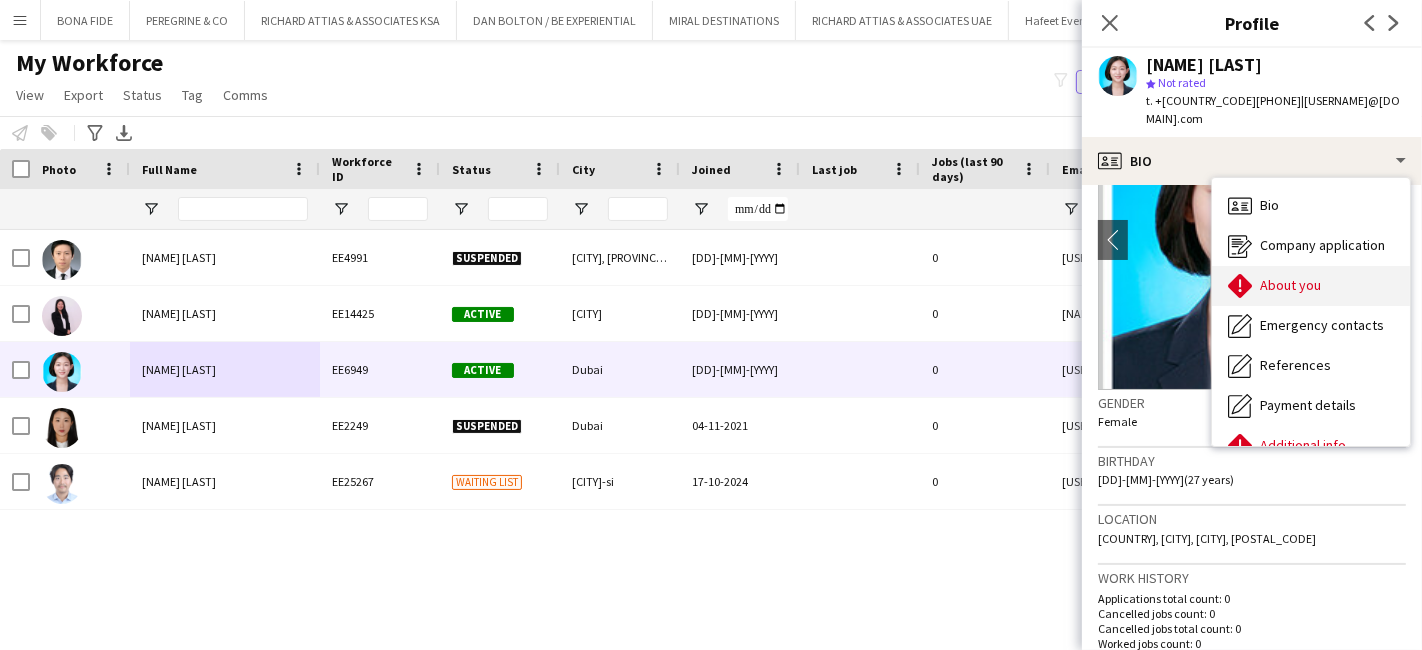 click on "About you" at bounding box center [1290, 285] 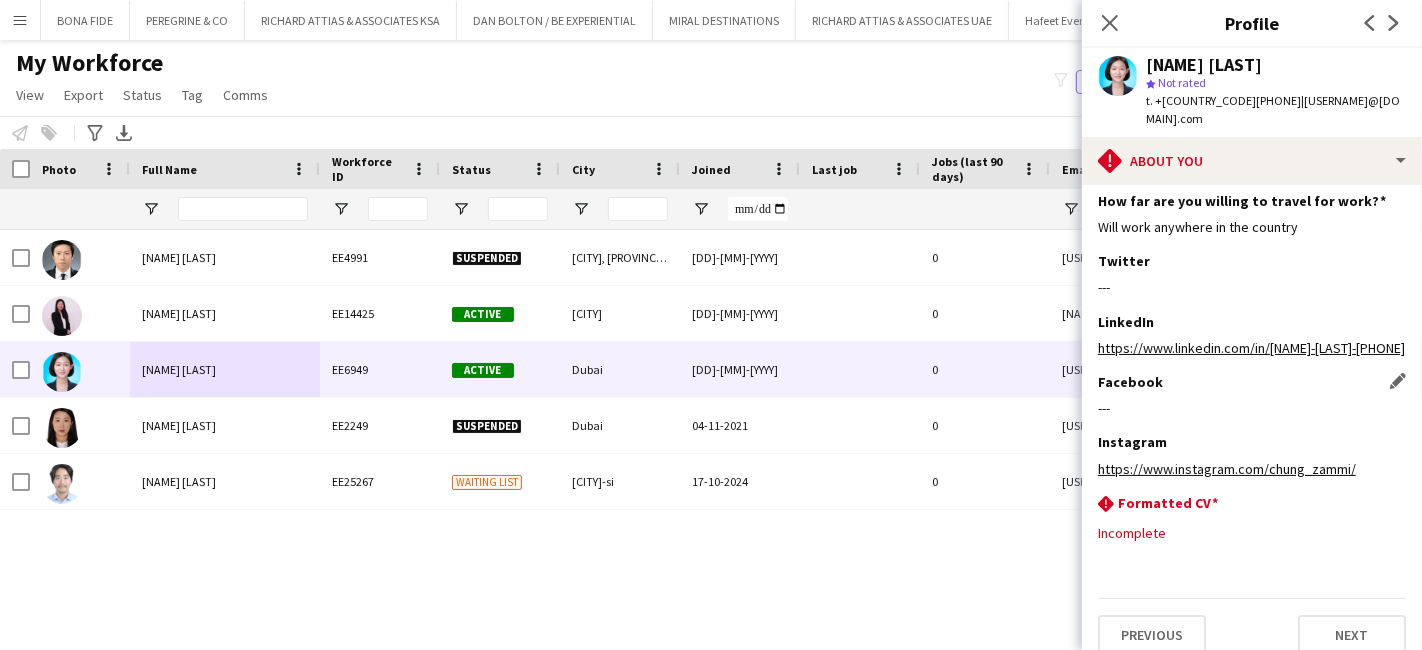 scroll, scrollTop: 0, scrollLeft: 0, axis: both 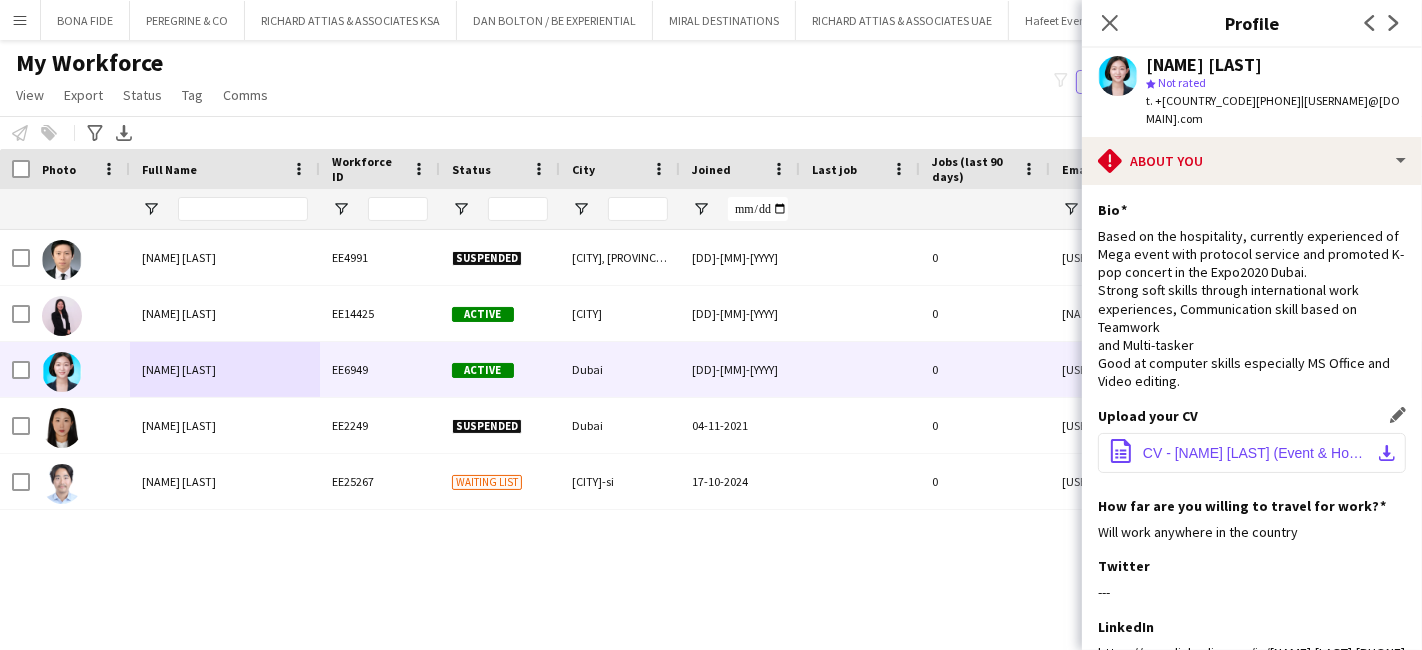 click on "CV - Kate Lee (Event & Hospitality).docx" 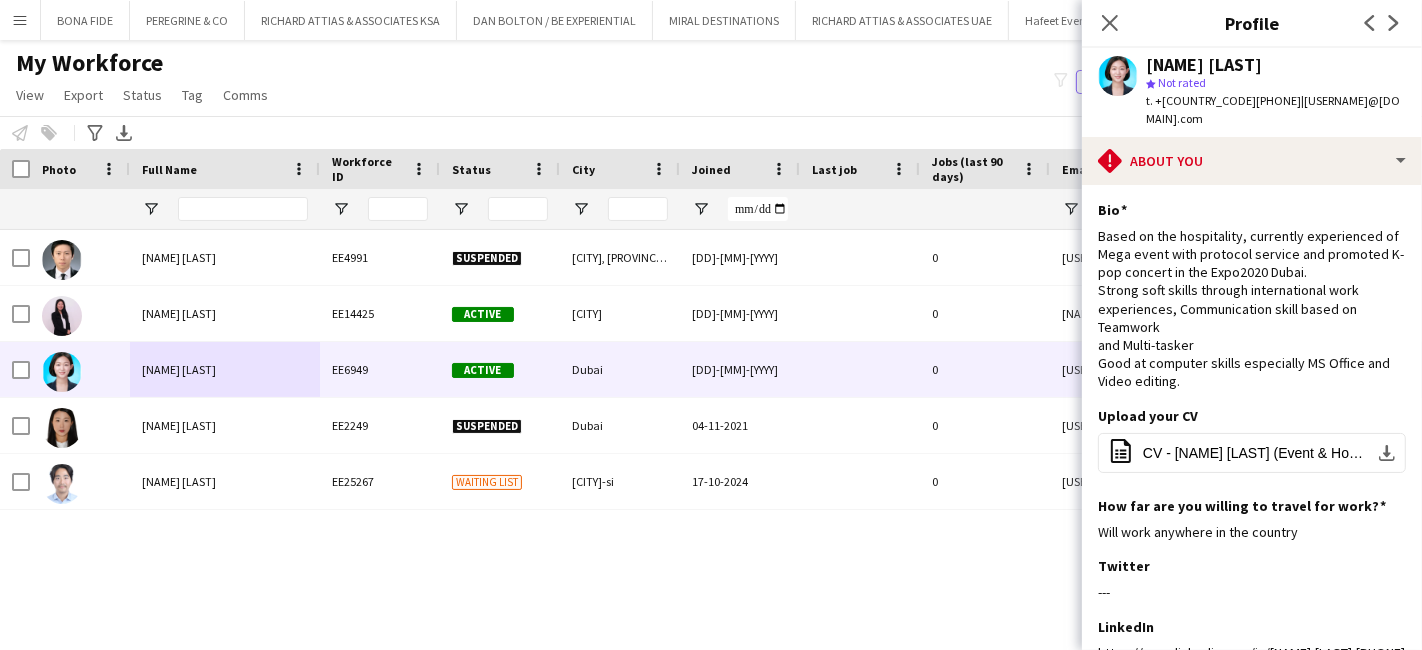 type 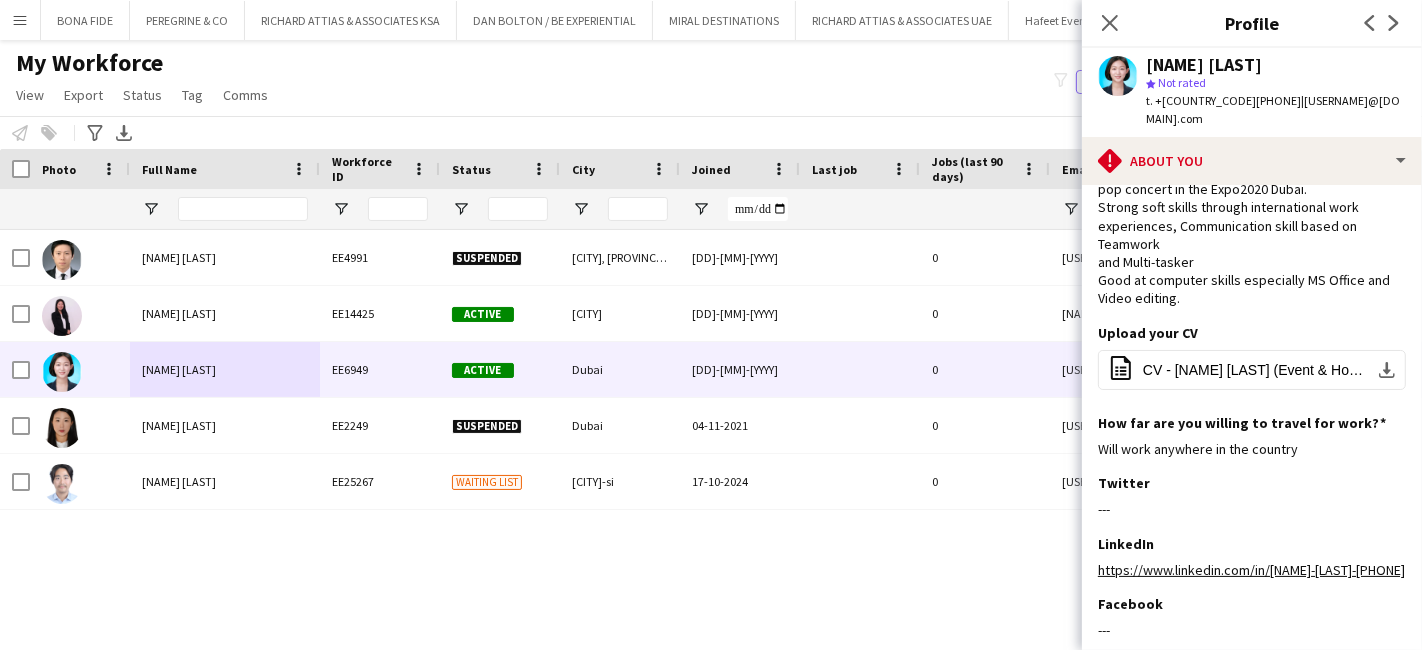 scroll, scrollTop: 0, scrollLeft: 0, axis: both 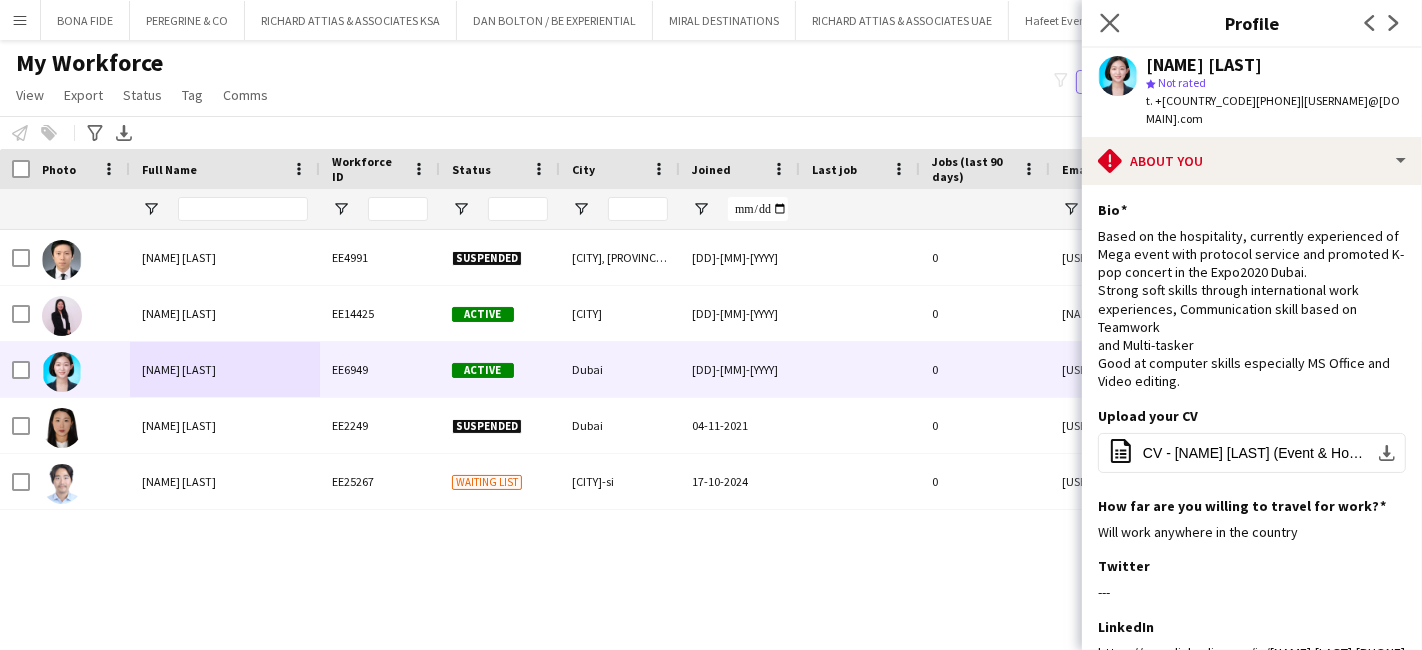 click on "Close pop-in" 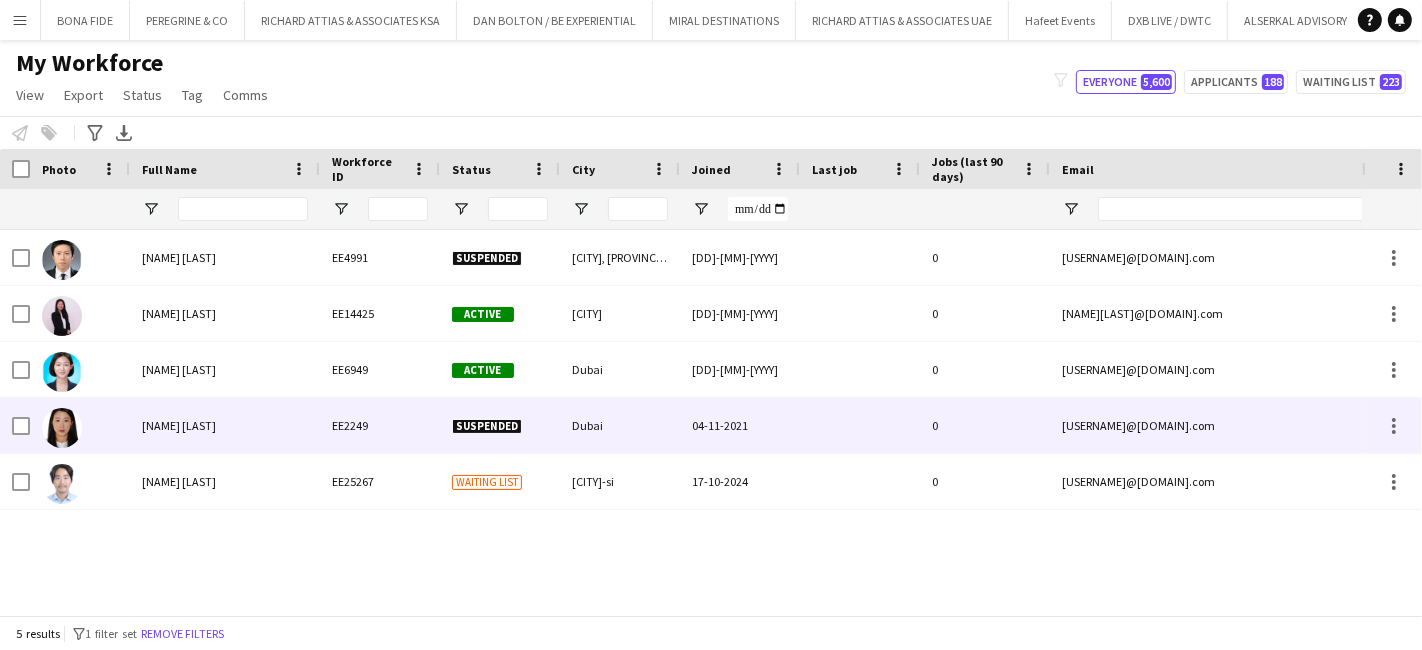 click on "Suhee Jung" at bounding box center (179, 425) 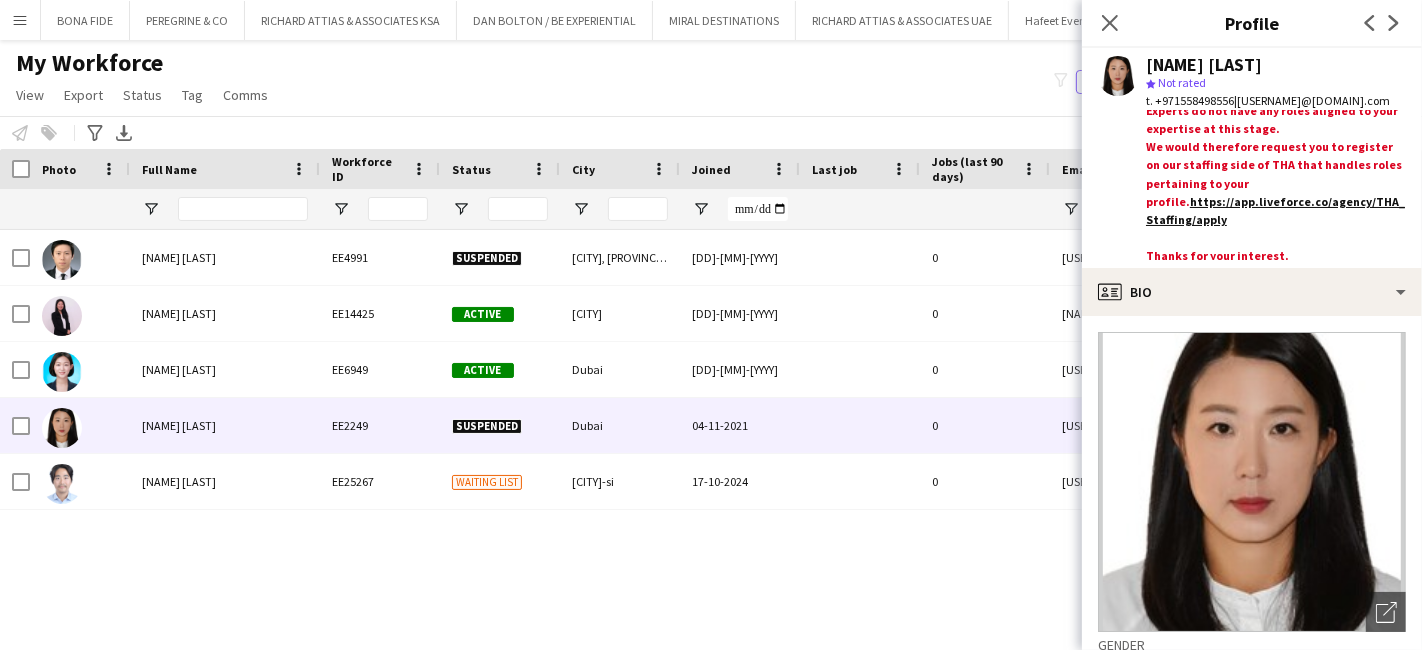 scroll, scrollTop: 141, scrollLeft: 0, axis: vertical 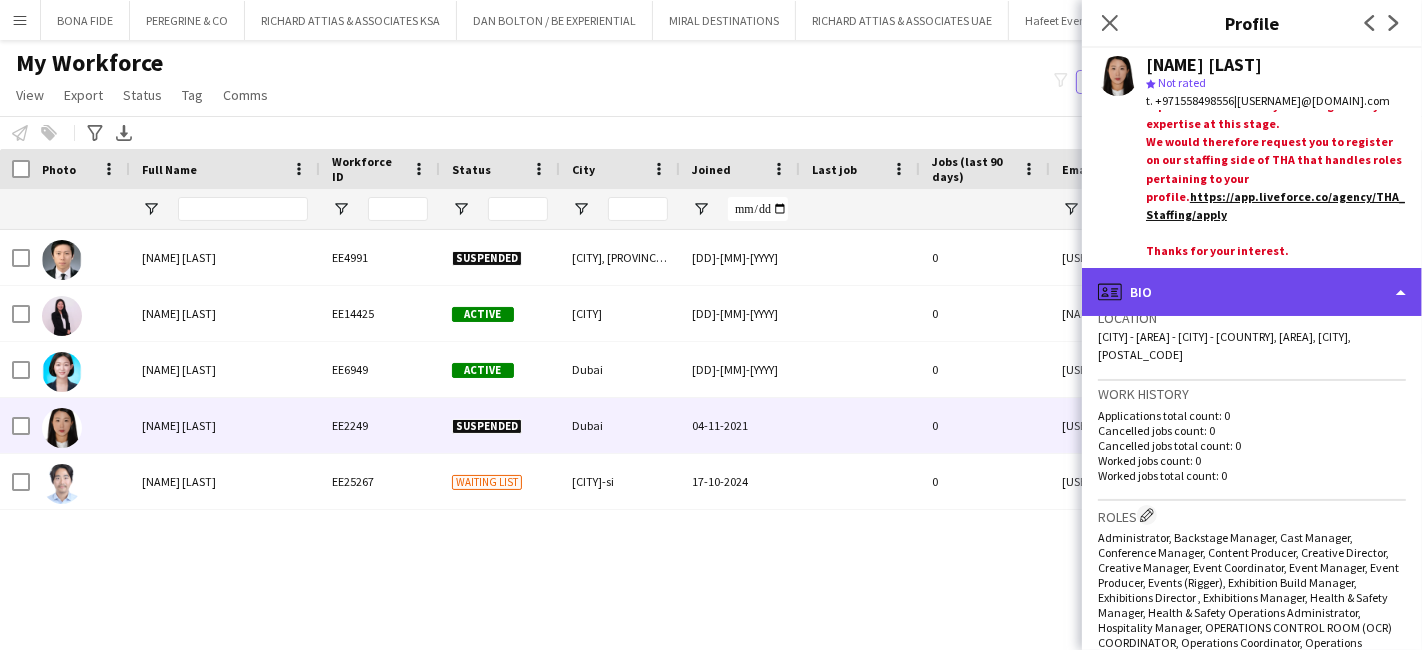 click on "profile
Bio" 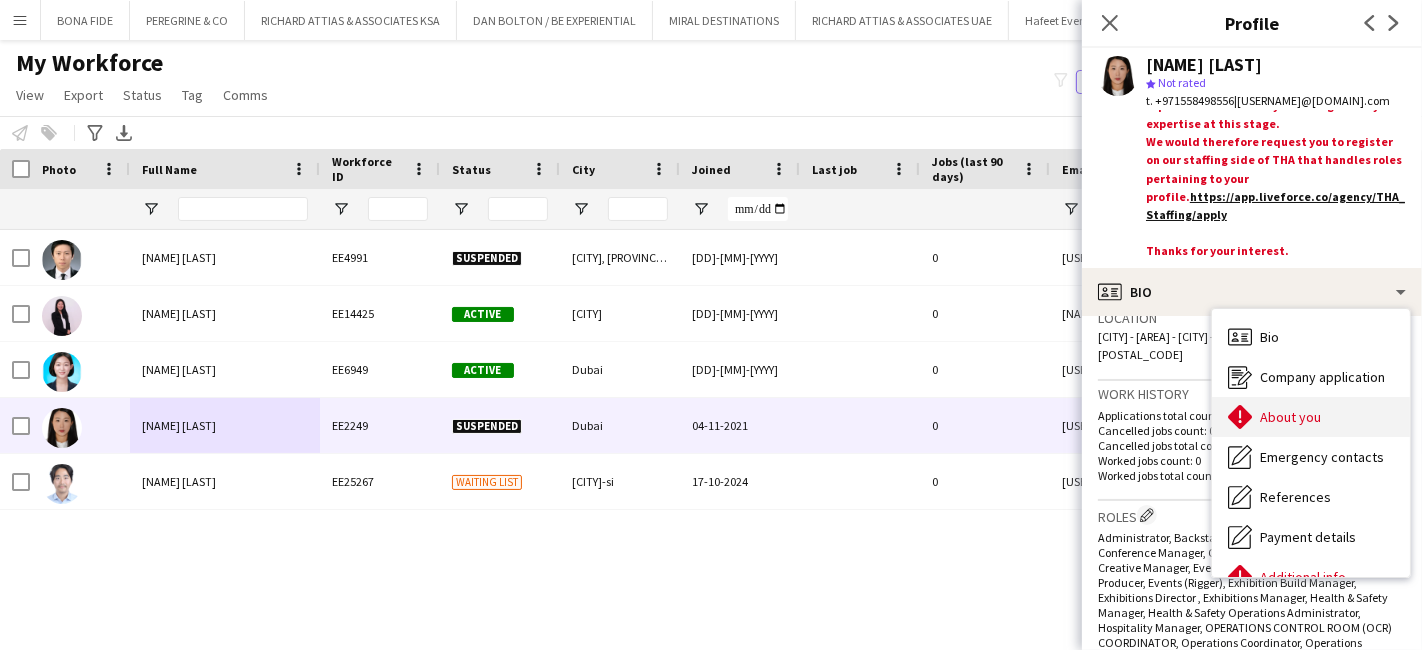 click on "About you" at bounding box center (1290, 417) 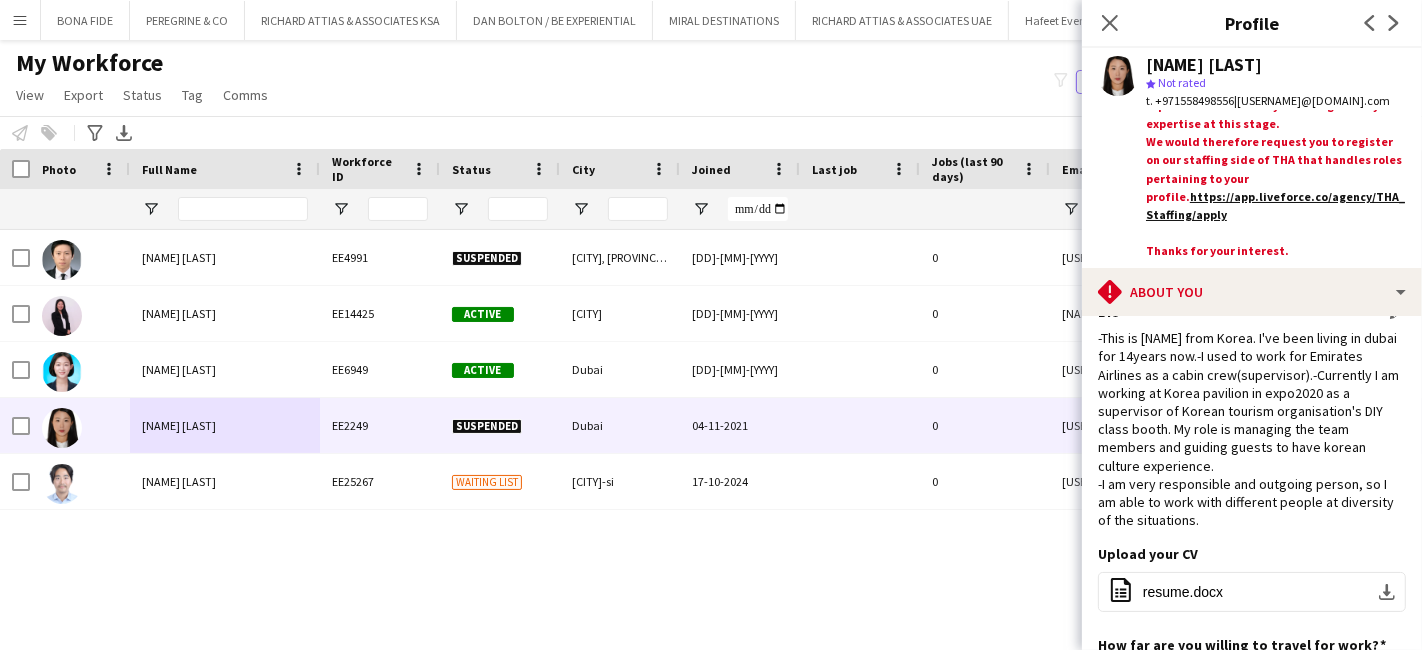 scroll, scrollTop: 0, scrollLeft: 0, axis: both 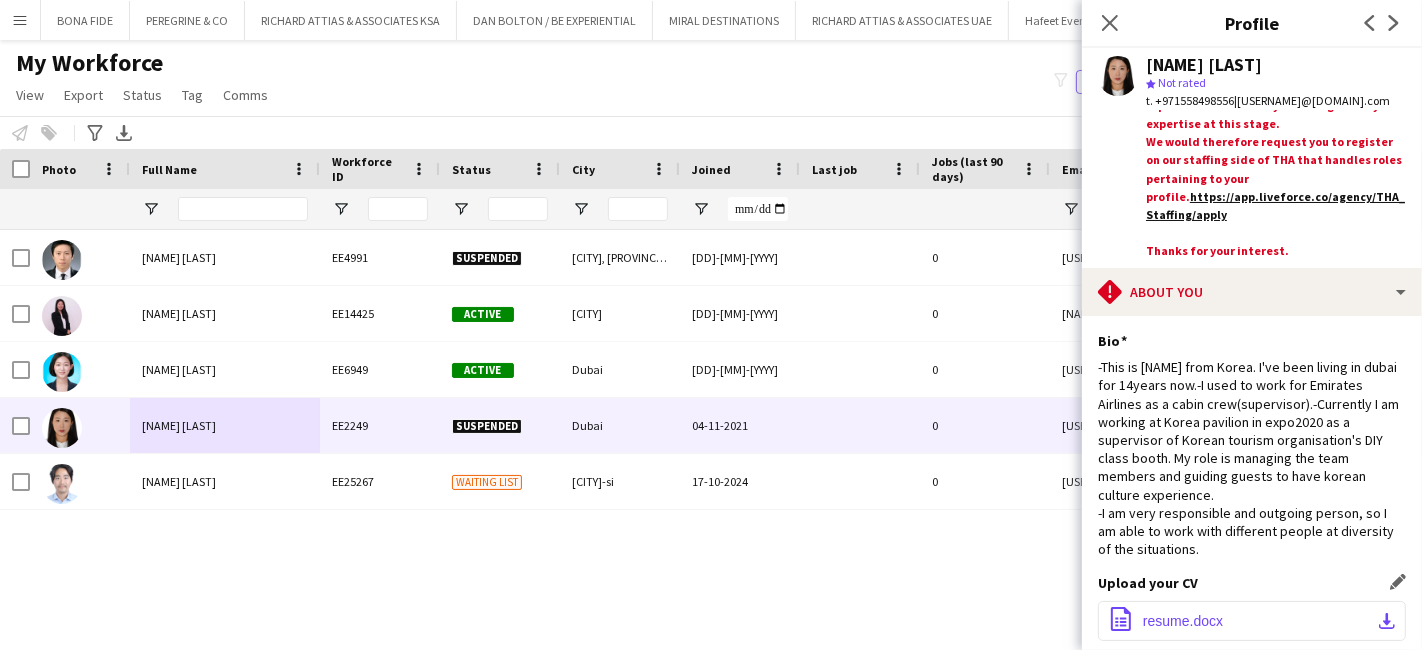 click on "office-file-sheet
resume.docx
download-bottom" 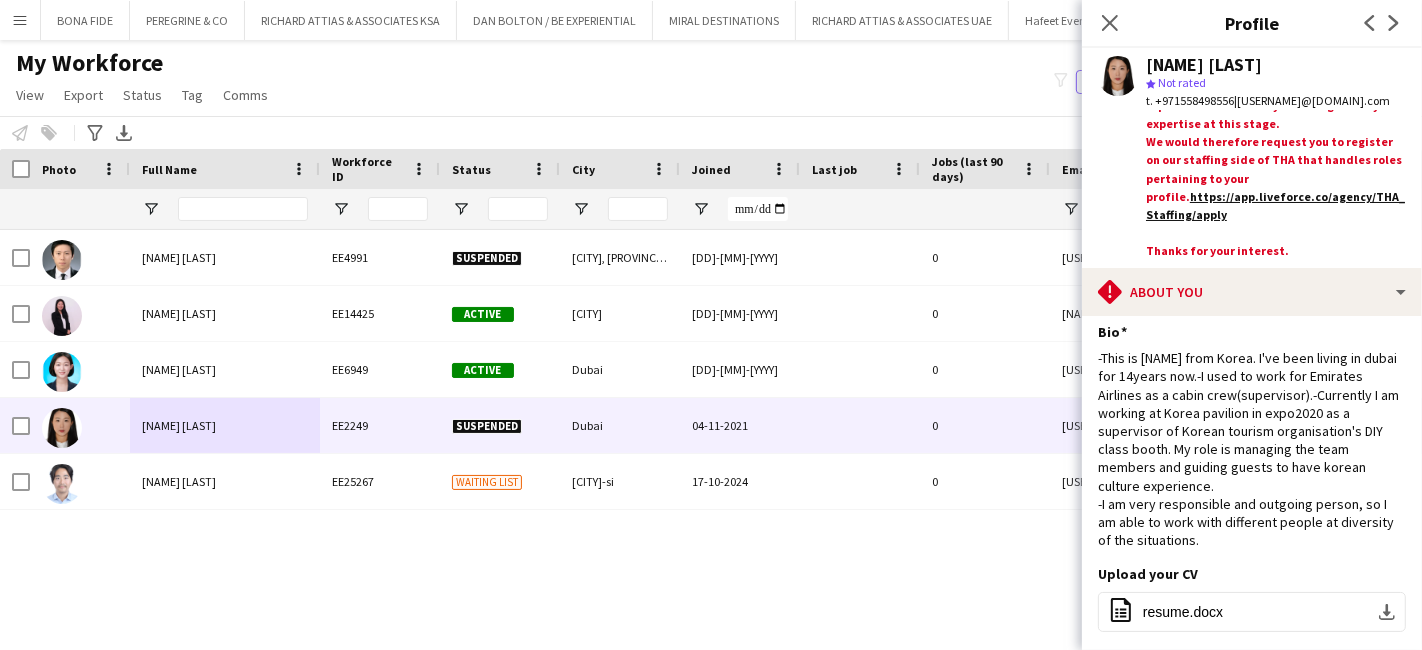 scroll, scrollTop: 0, scrollLeft: 0, axis: both 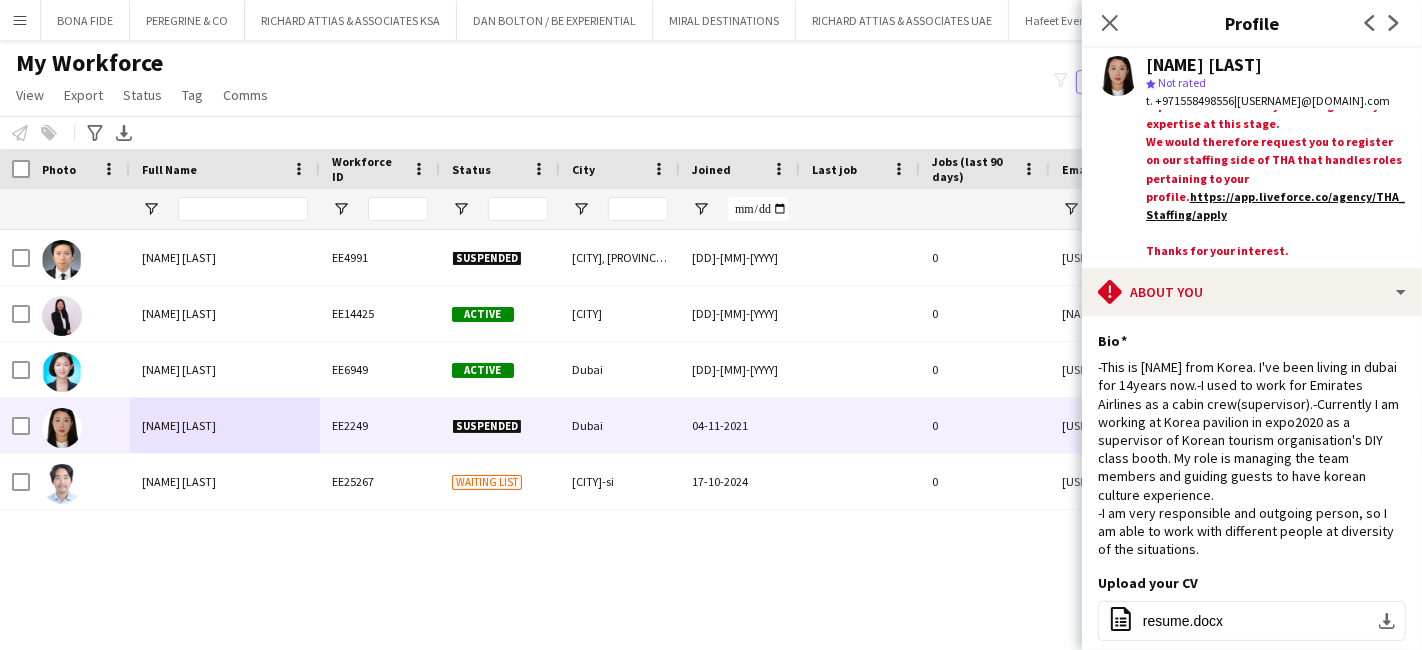 type 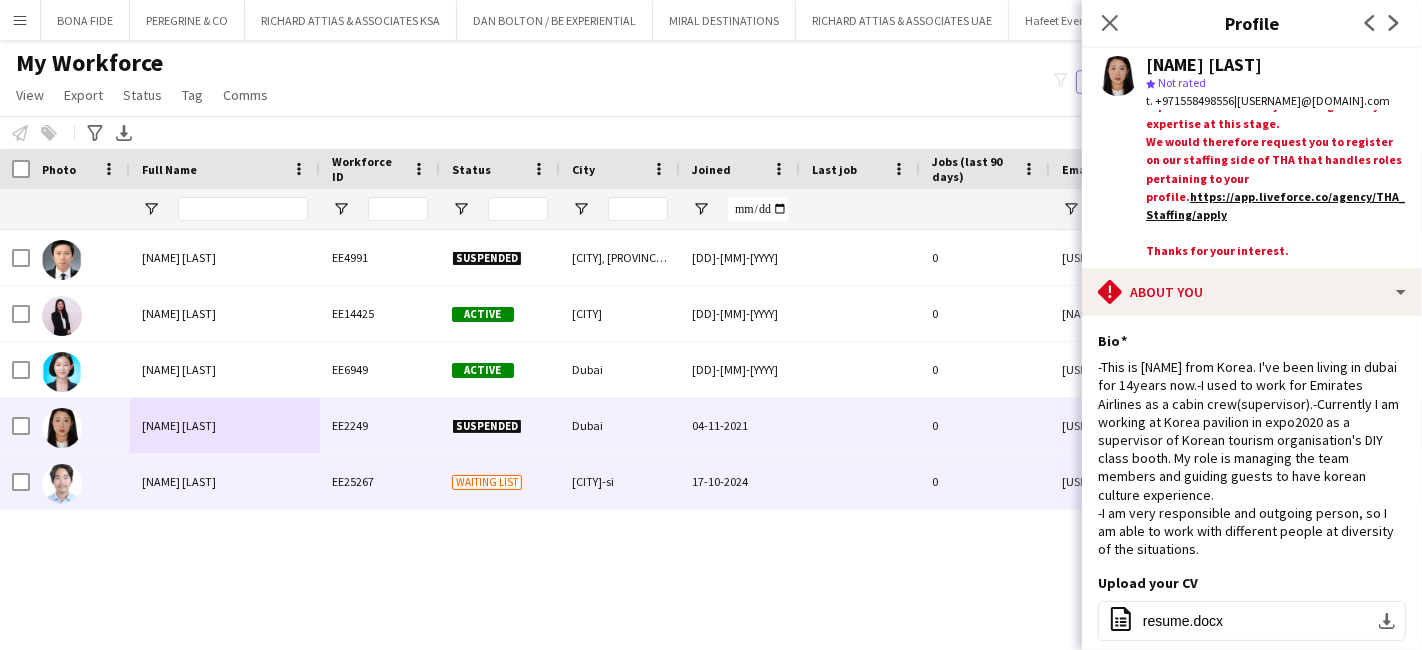click on "wanho park" at bounding box center (179, 481) 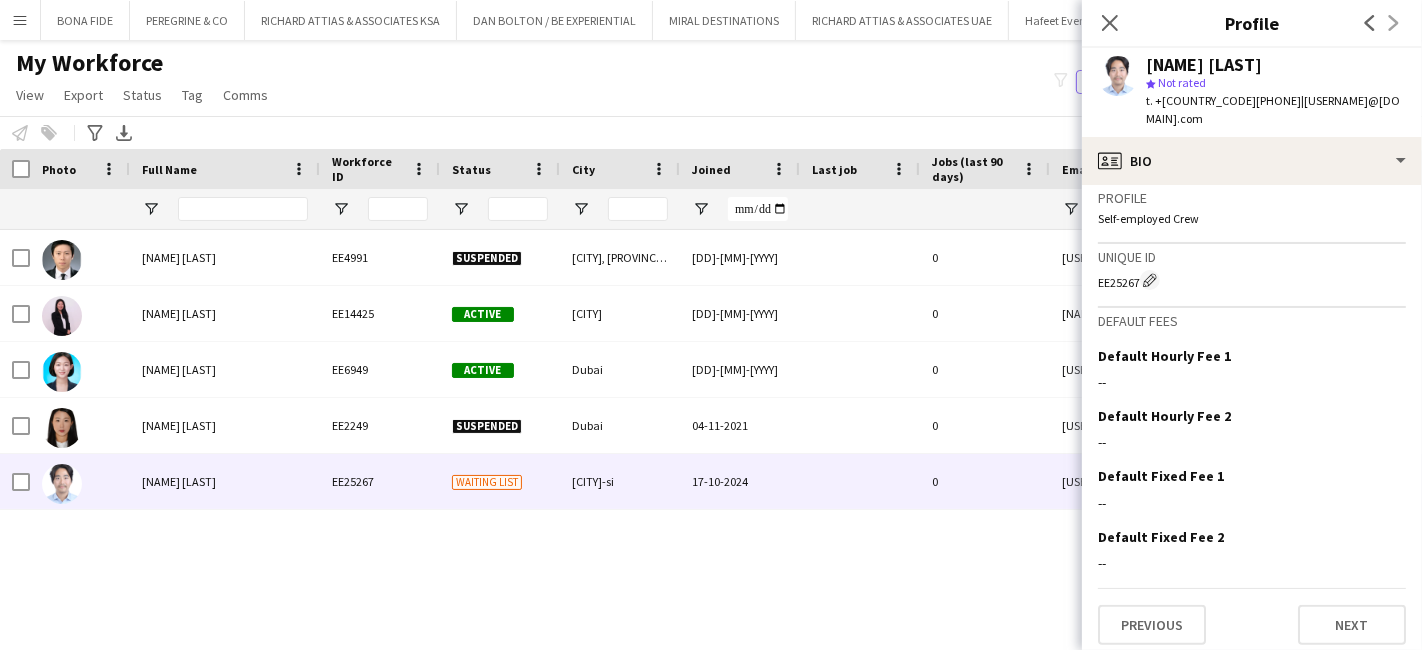scroll, scrollTop: 488, scrollLeft: 0, axis: vertical 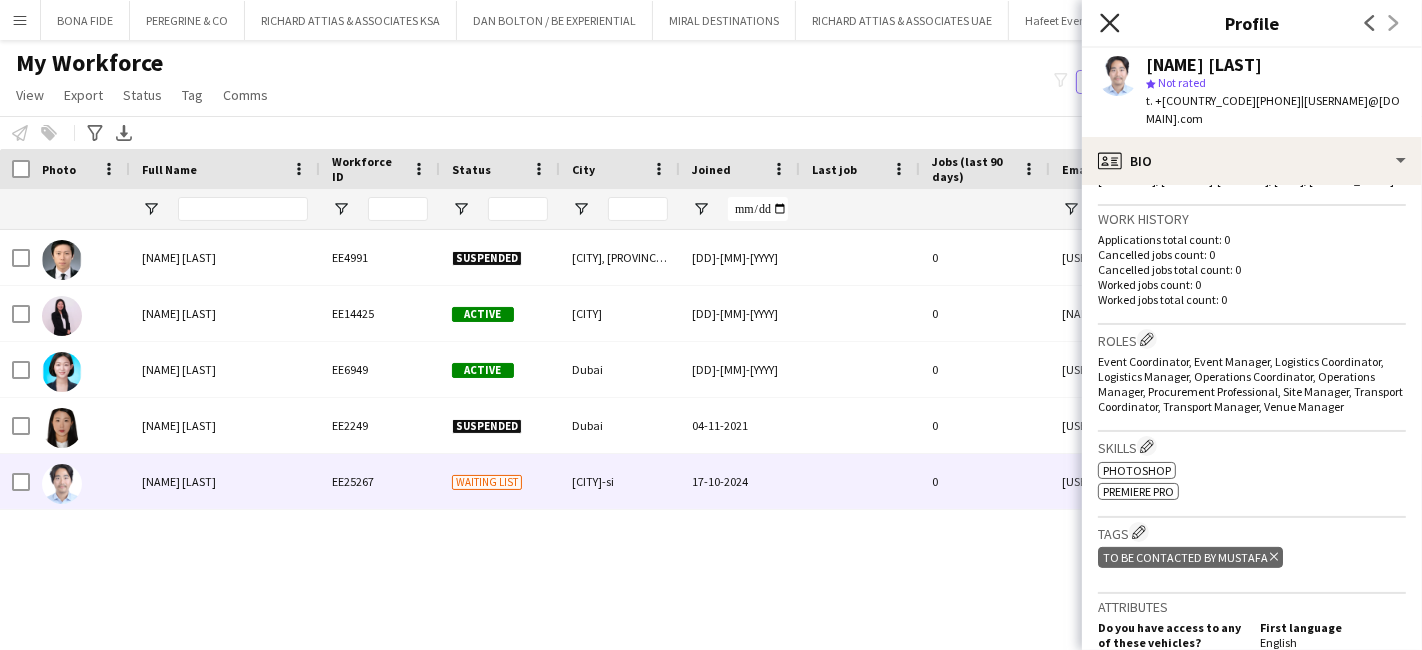 click on "Close pop-in" 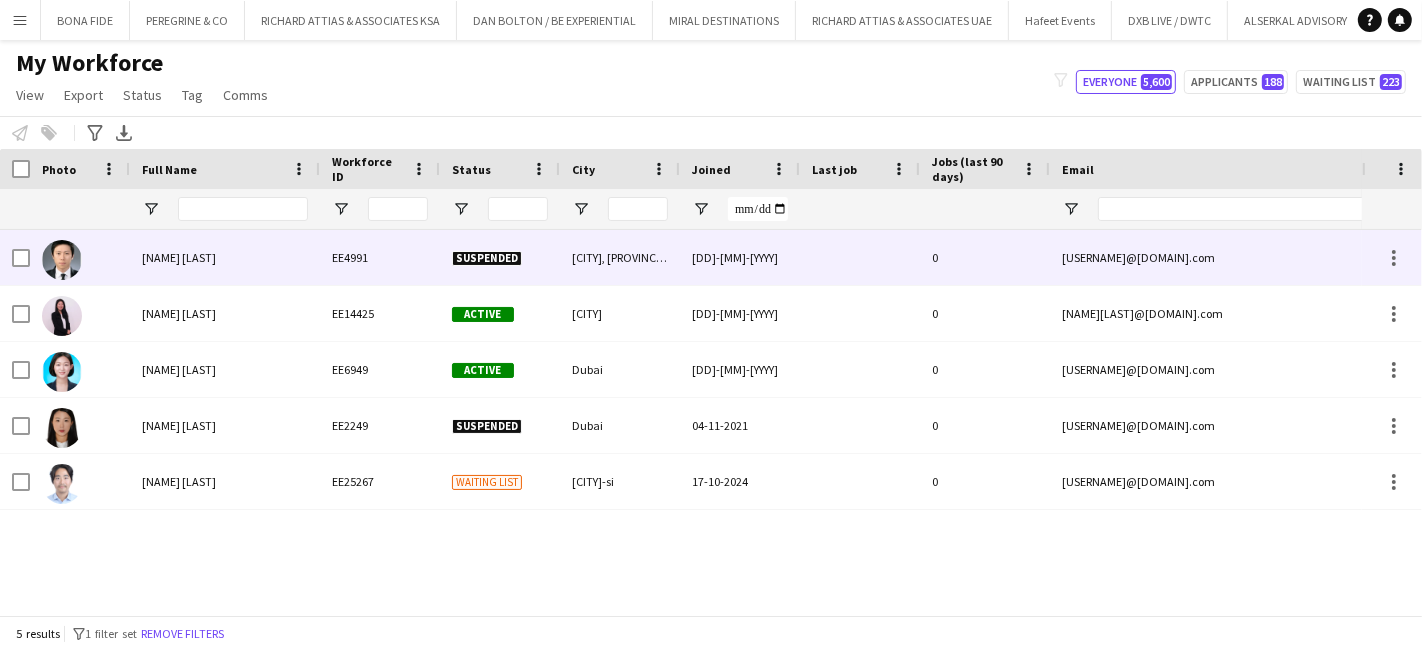 click on "An Jaehyeong" at bounding box center (225, 257) 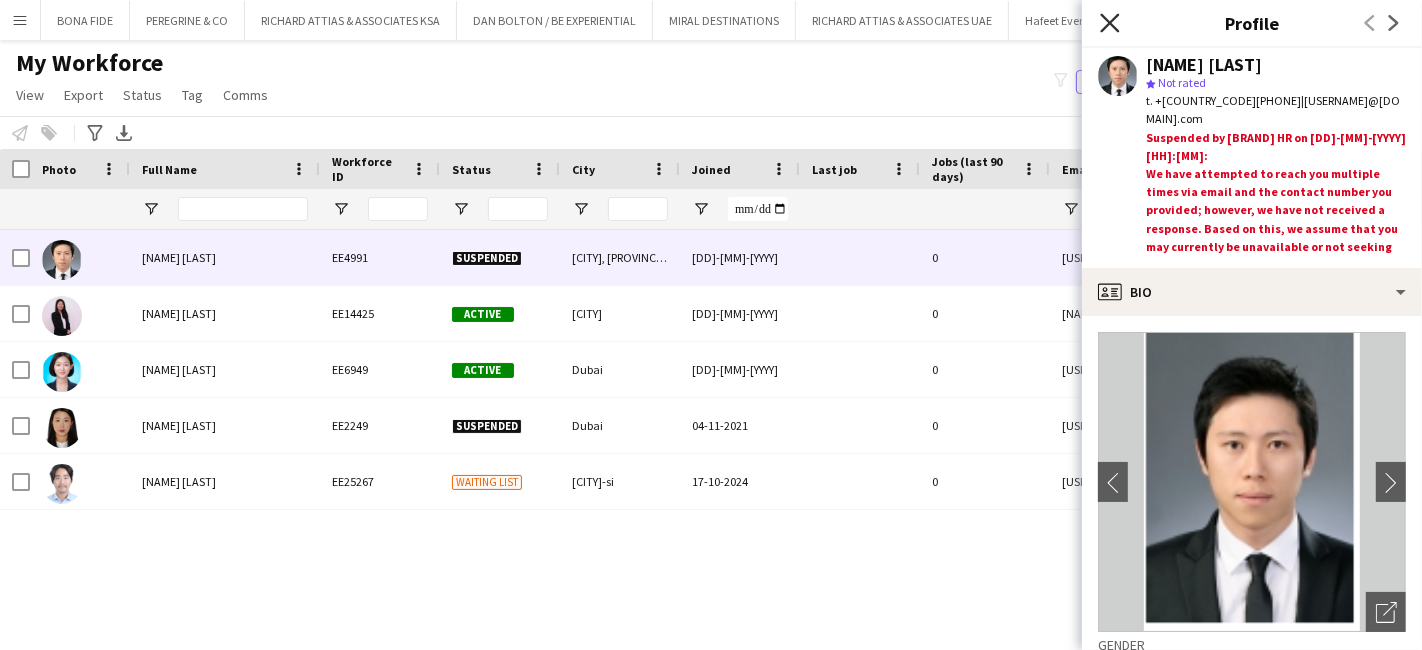click 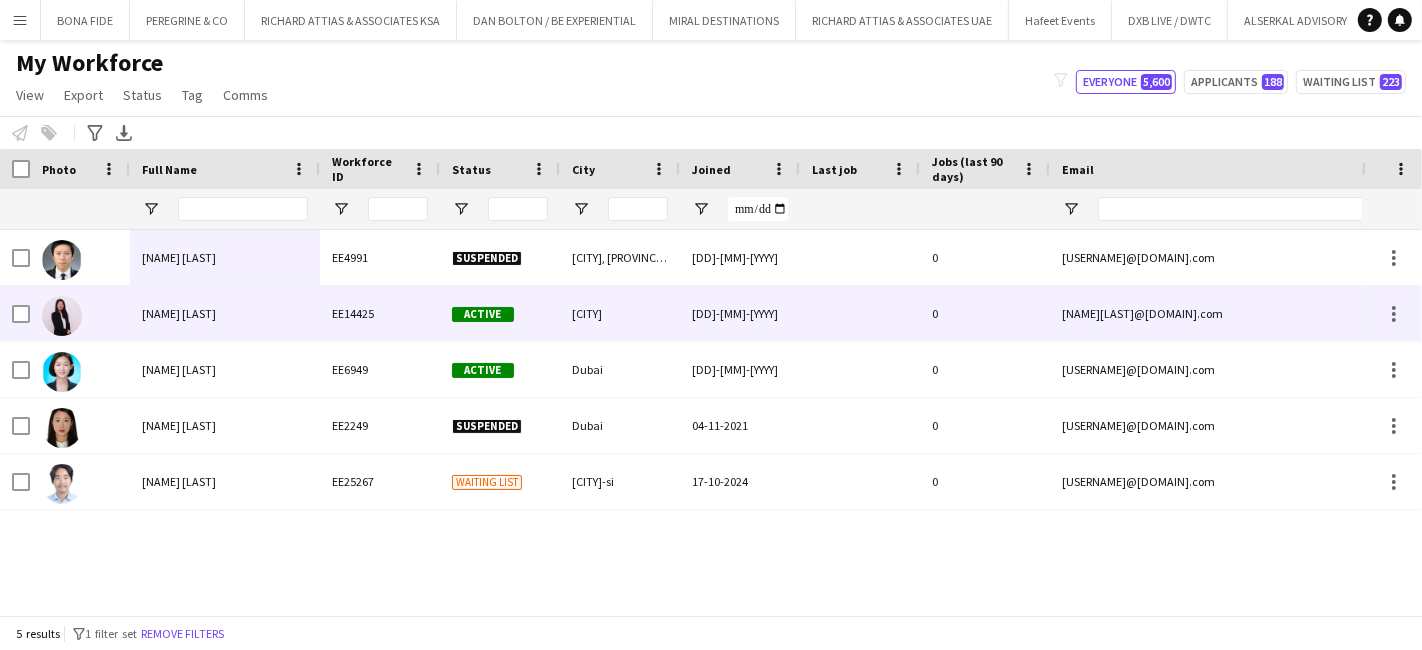 click on "Hanna Lee" at bounding box center [225, 313] 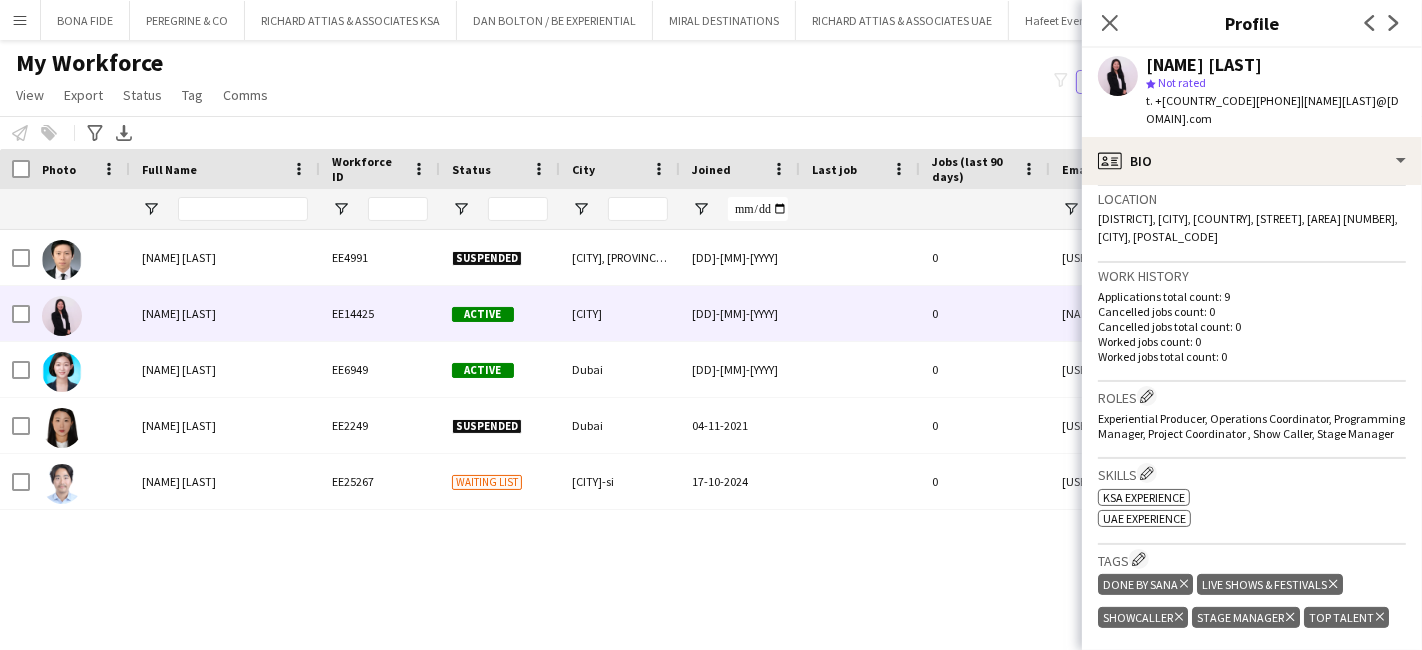 scroll, scrollTop: 333, scrollLeft: 0, axis: vertical 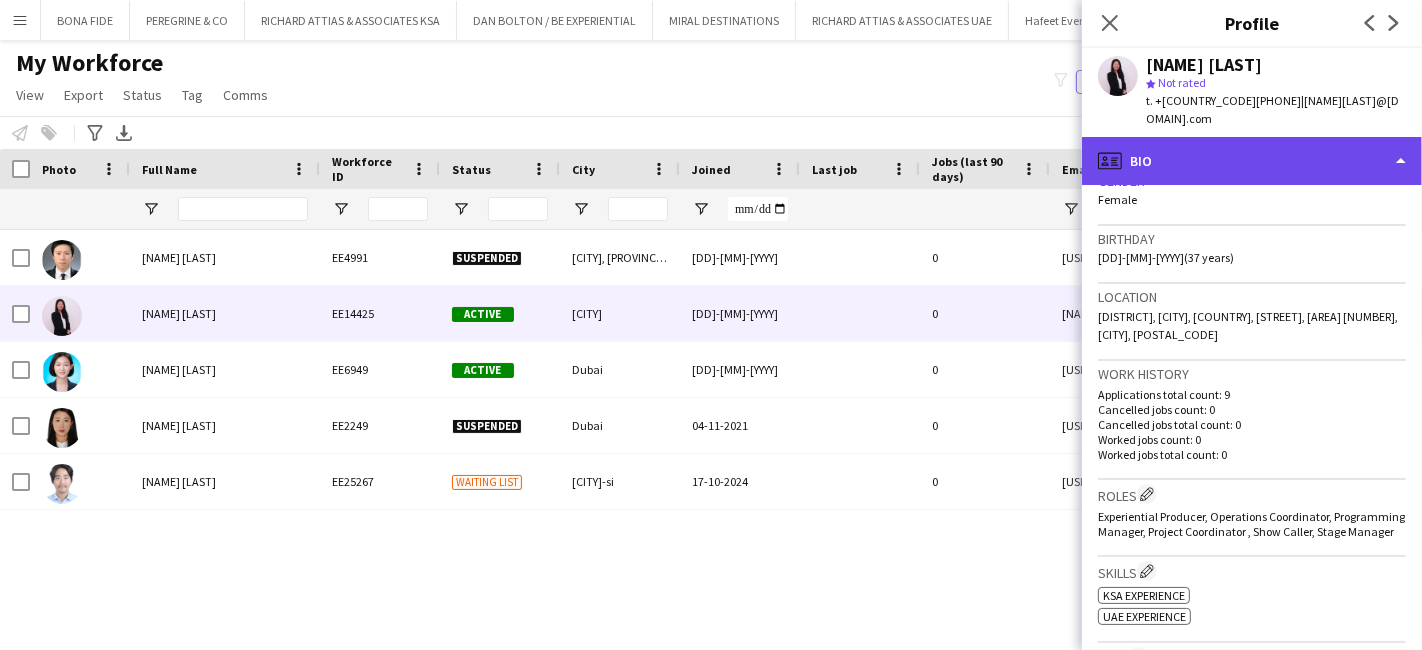 click on "profile
Bio" 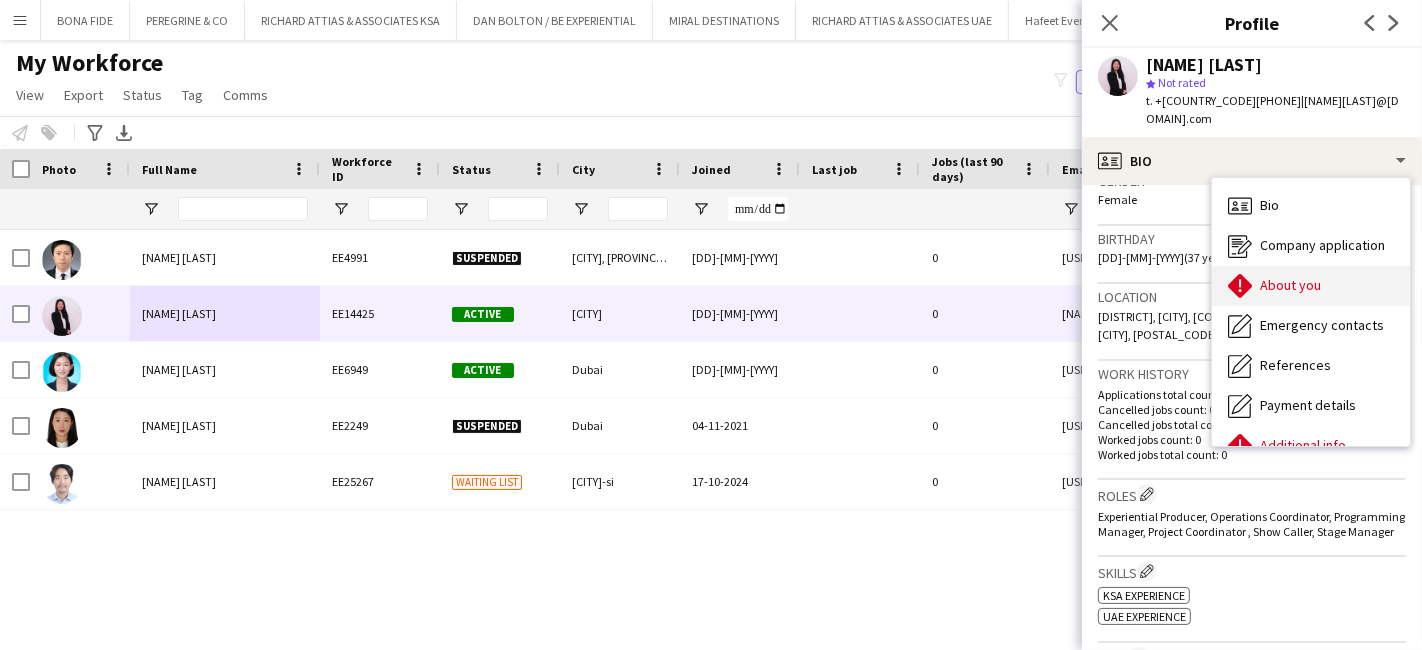 click on "About you" at bounding box center (1290, 285) 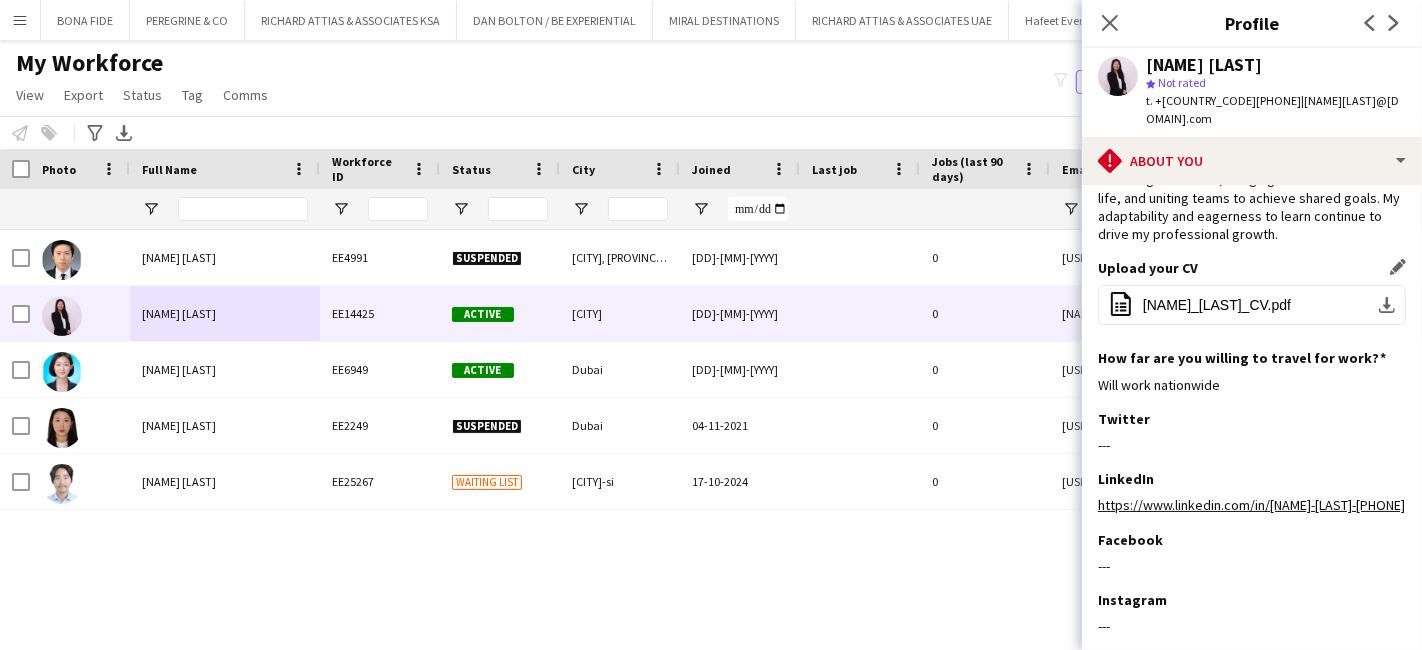 scroll, scrollTop: 0, scrollLeft: 0, axis: both 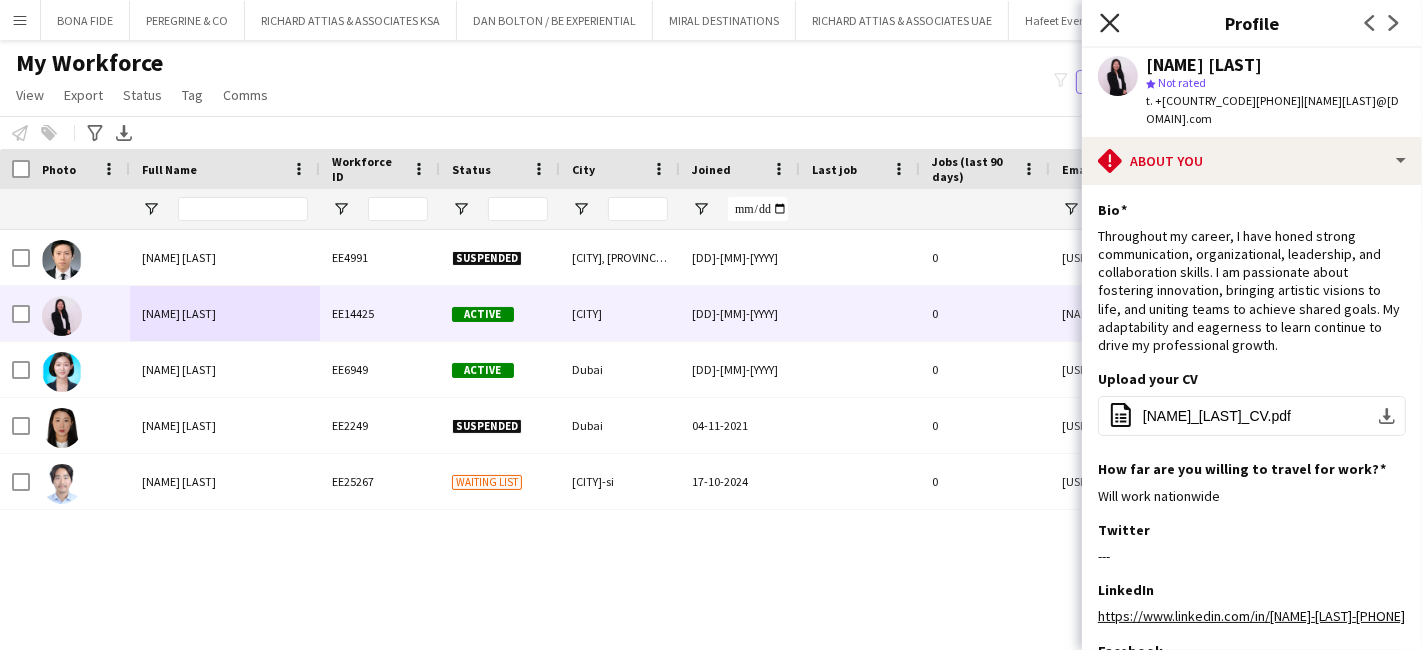 click on "Close pop-in" 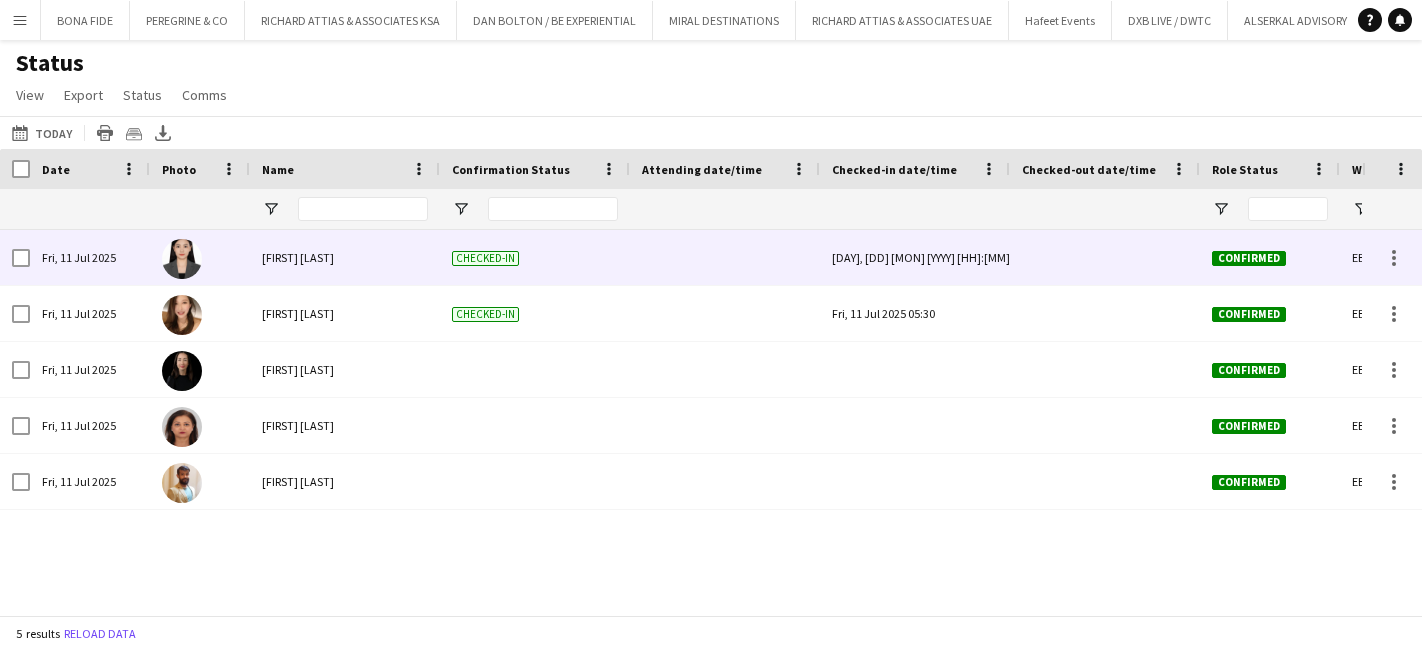 scroll, scrollTop: 0, scrollLeft: 0, axis: both 